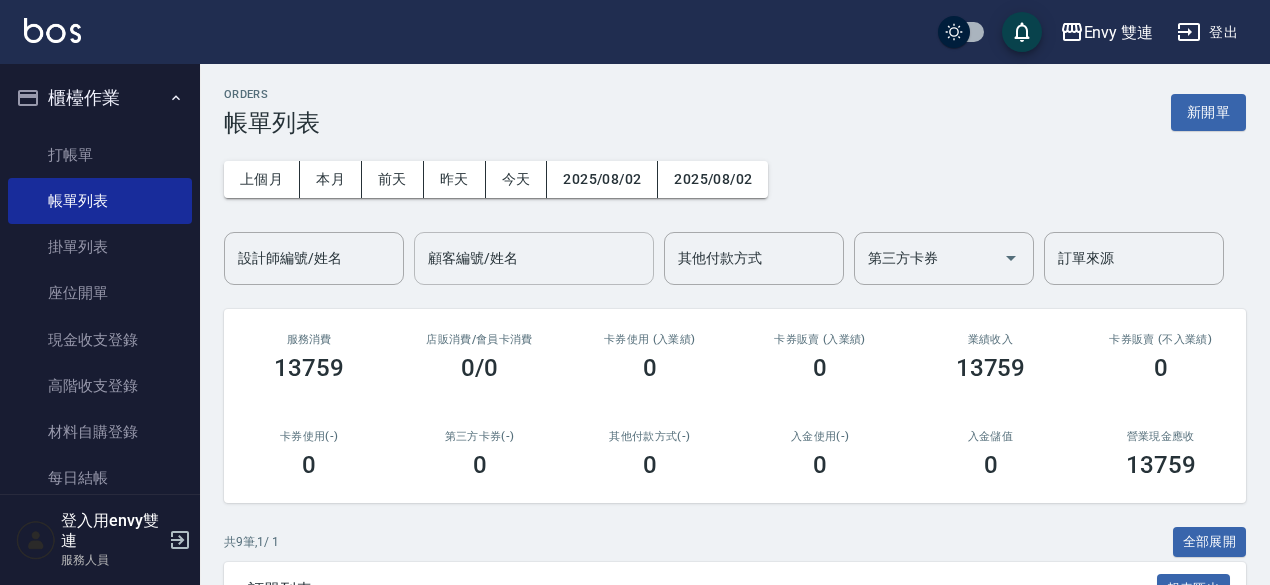 scroll, scrollTop: 0, scrollLeft: 0, axis: both 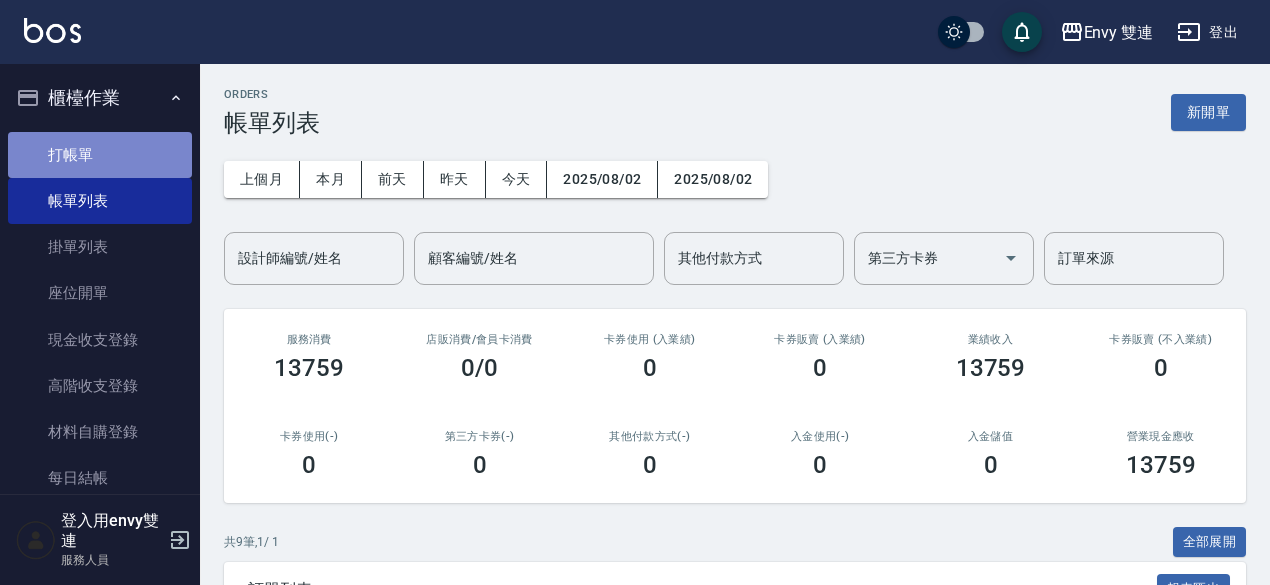 click on "打帳單" at bounding box center (100, 155) 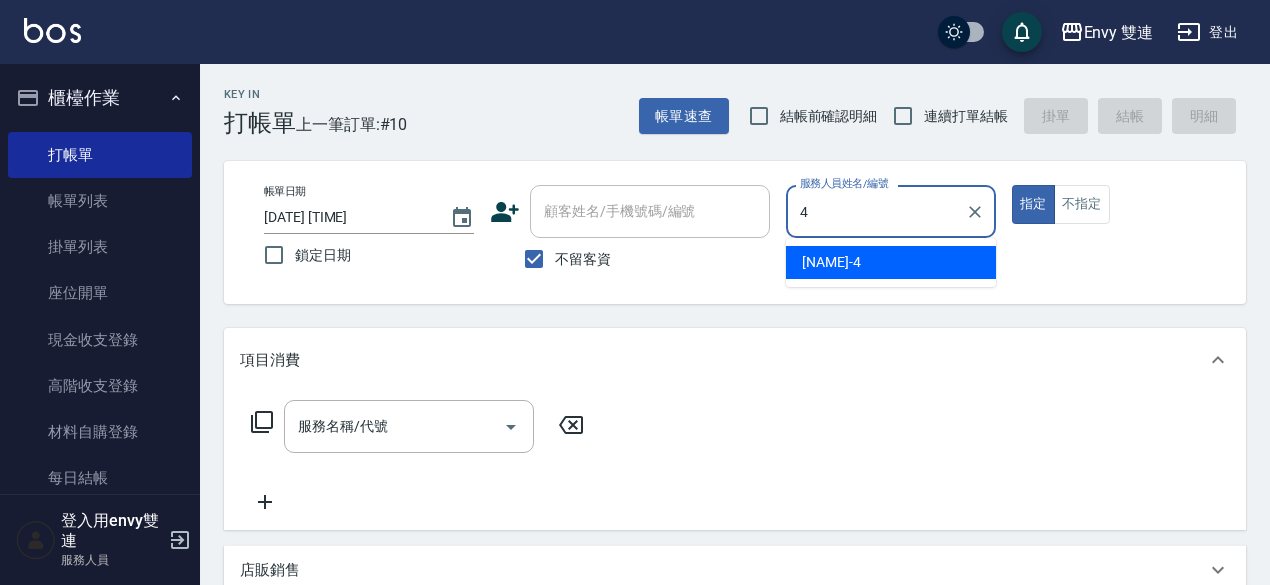 type on "[NAME]-4" 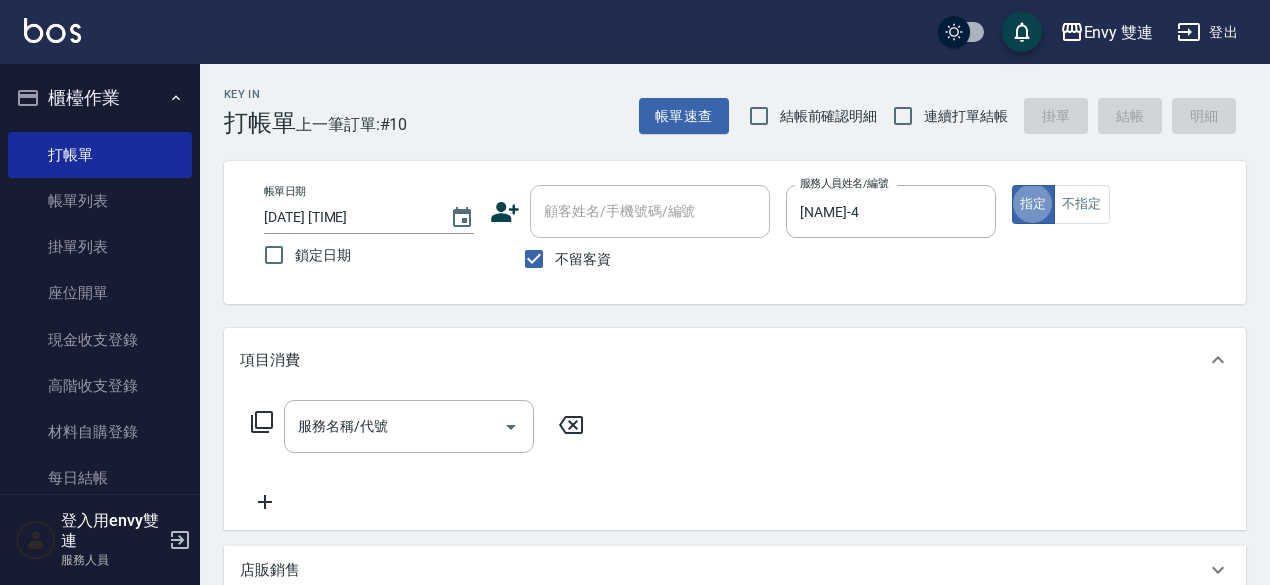 type on "true" 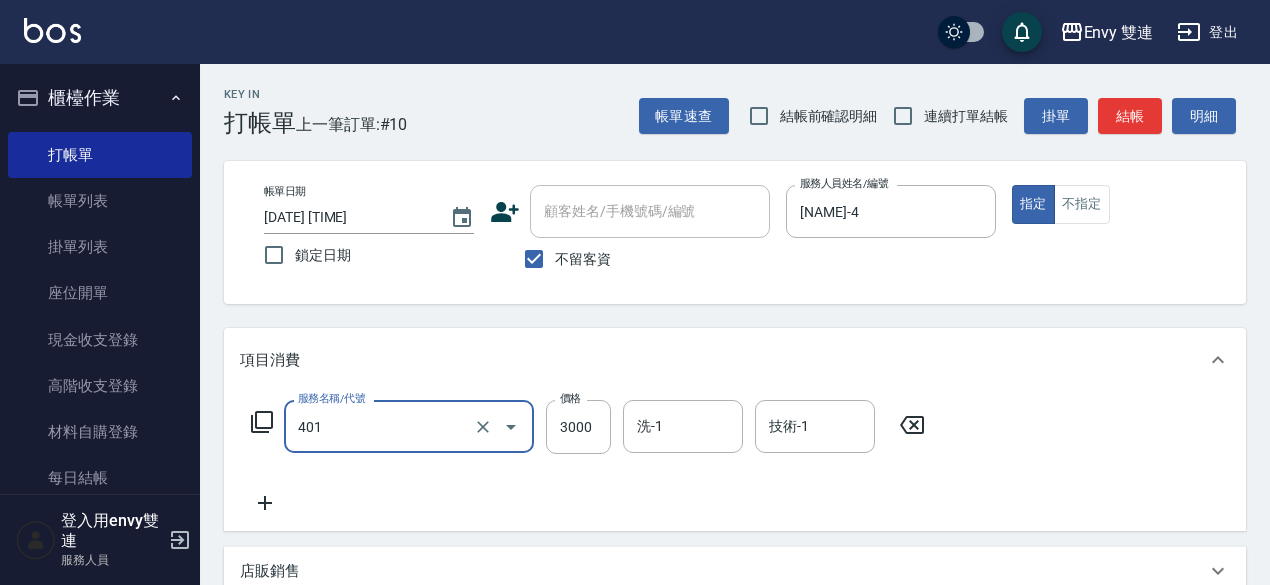 type on "染髮(401)" 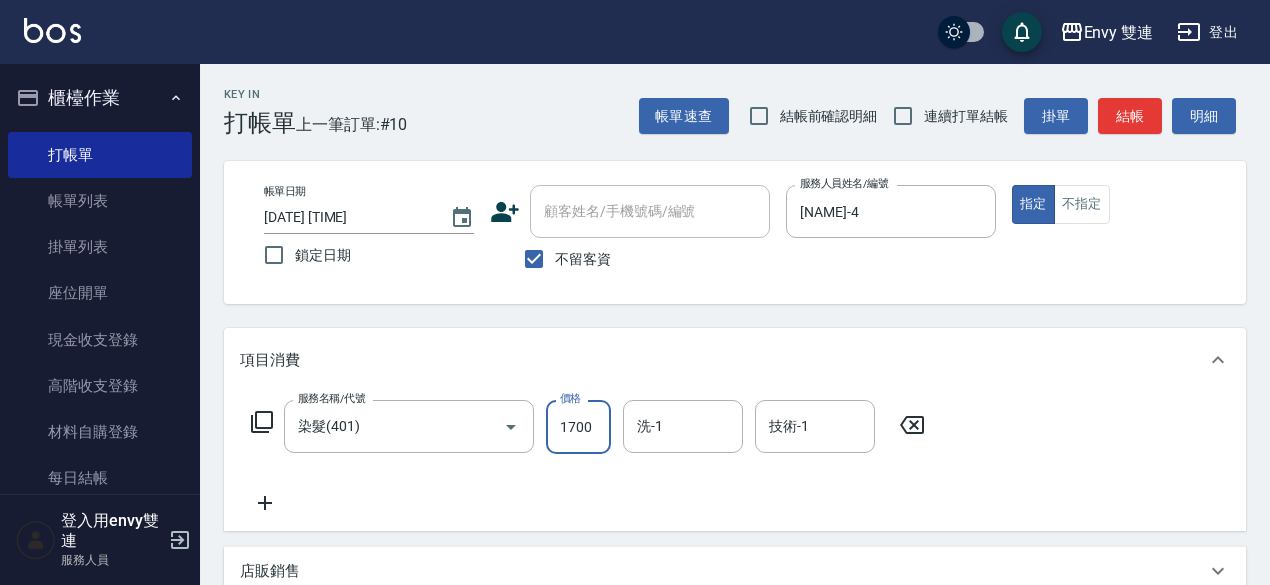 type on "1700" 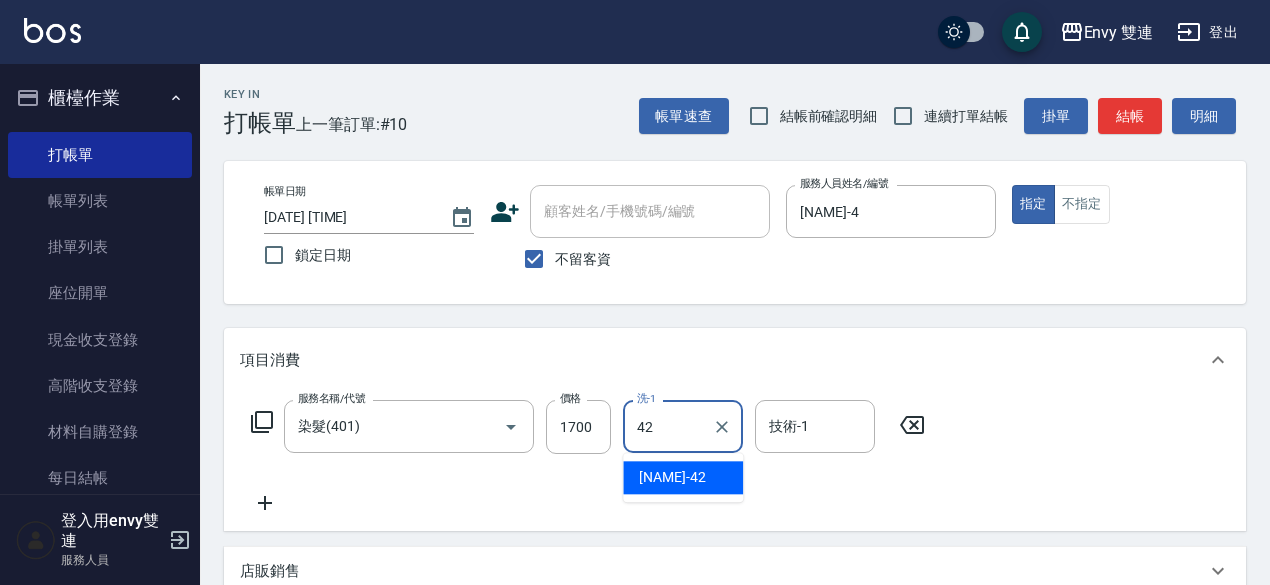 type on "[NAME]-42" 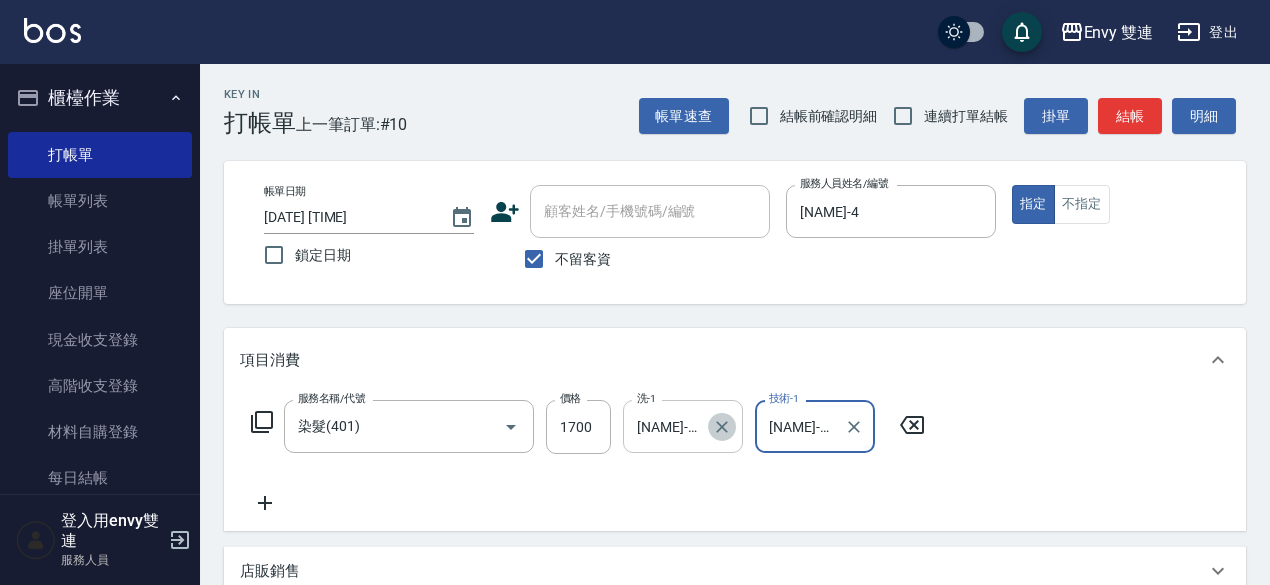 click 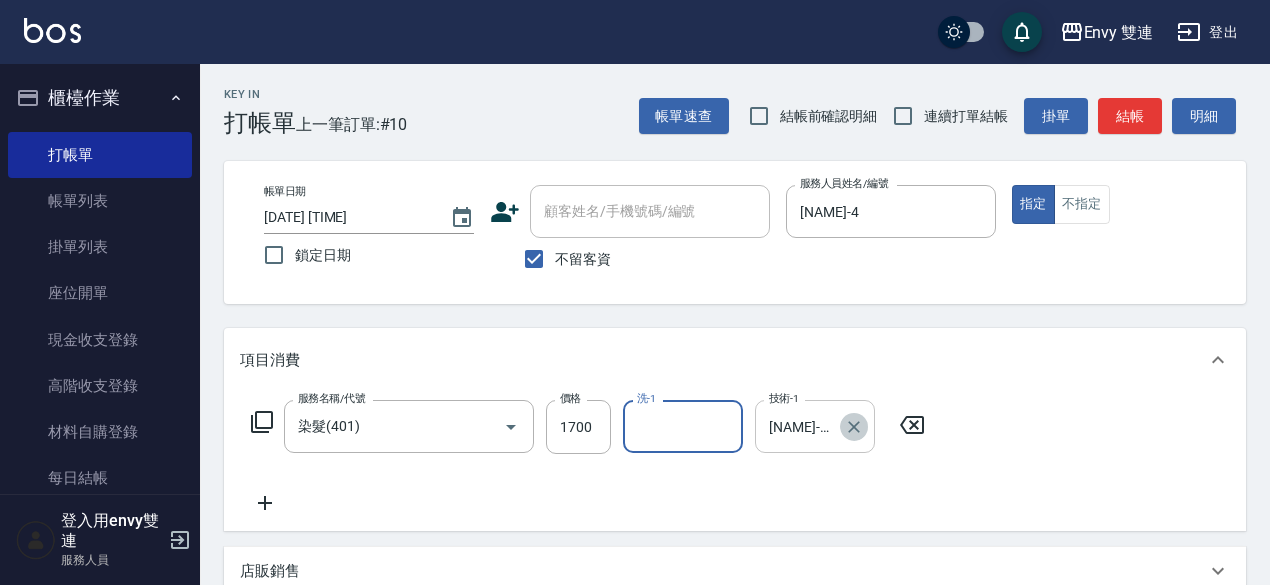 click 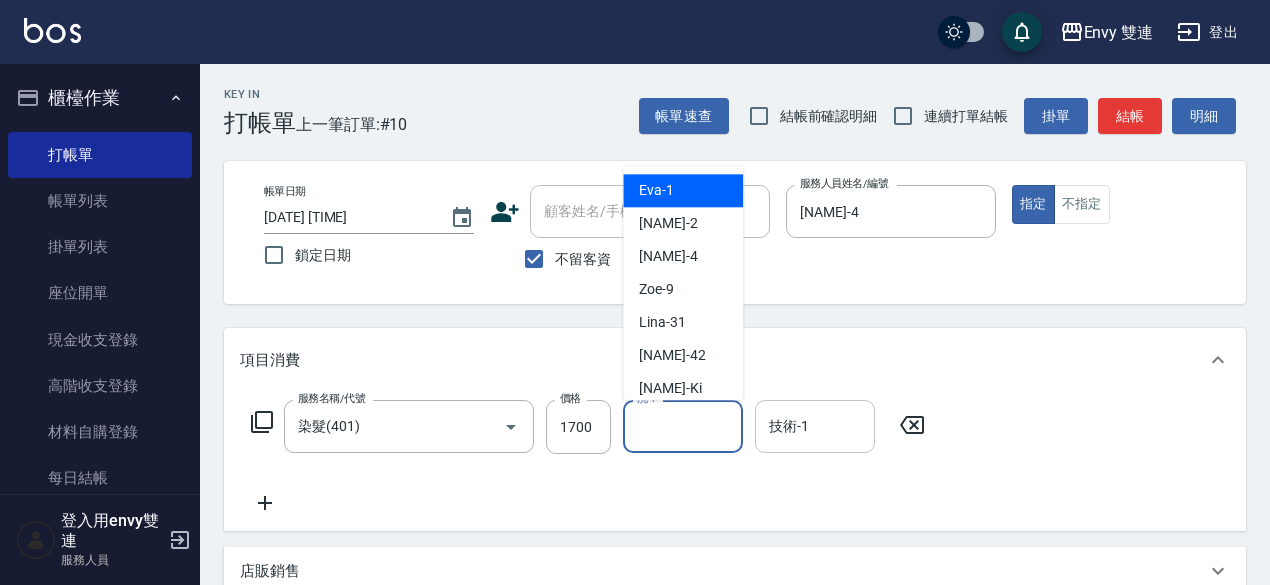 click on "洗-1" at bounding box center (683, 426) 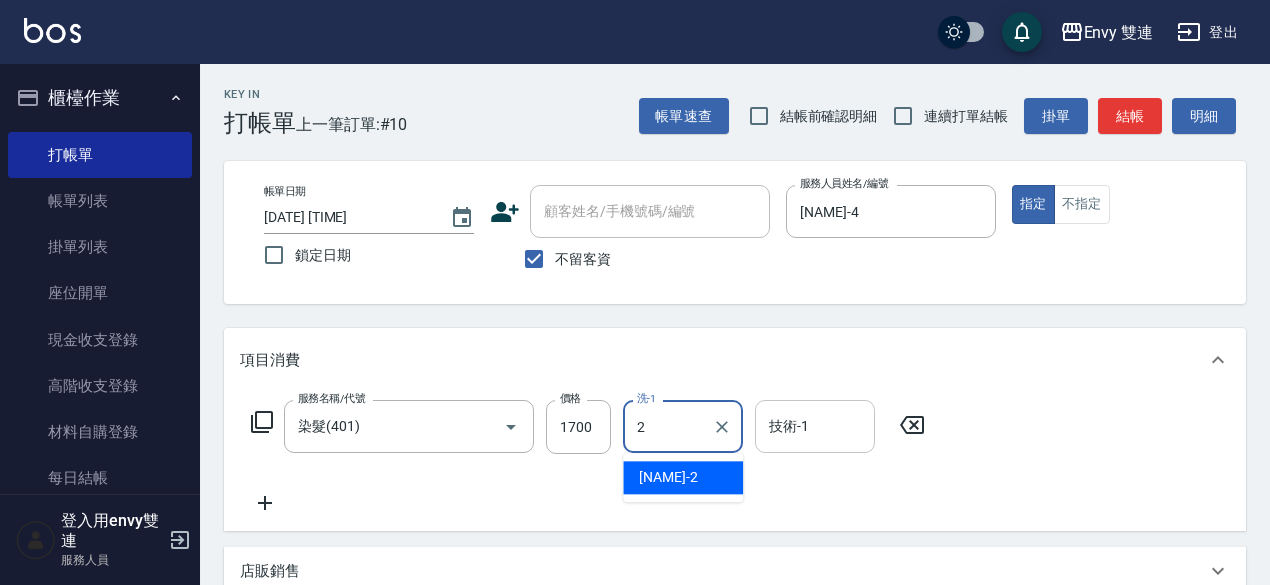 type on "Ina-2" 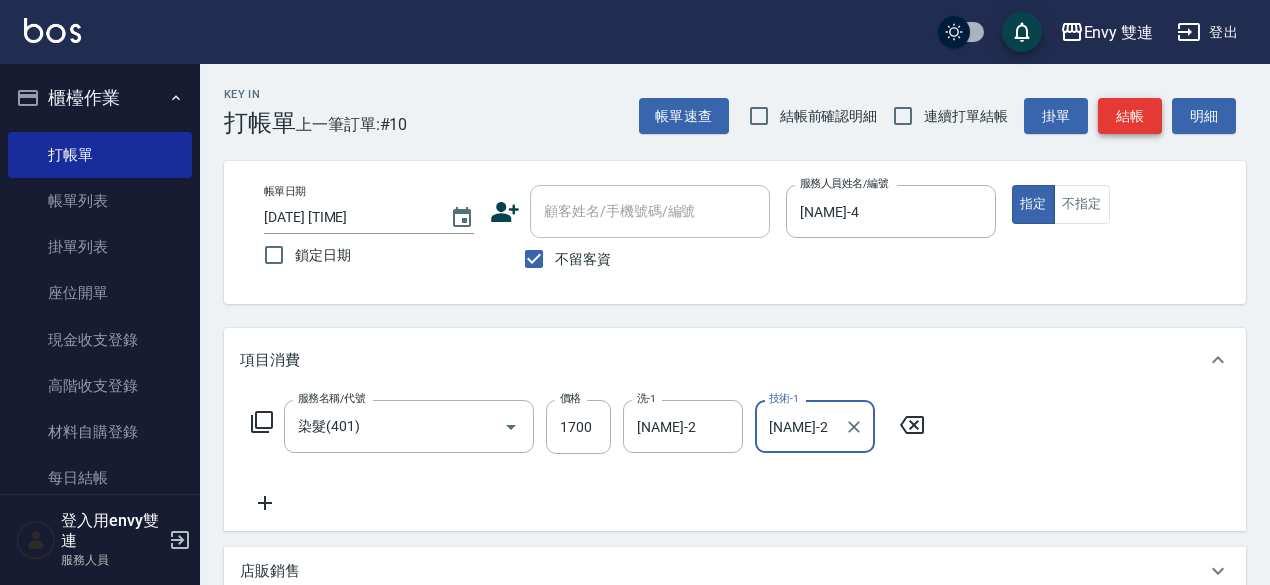 type on "Ina-2" 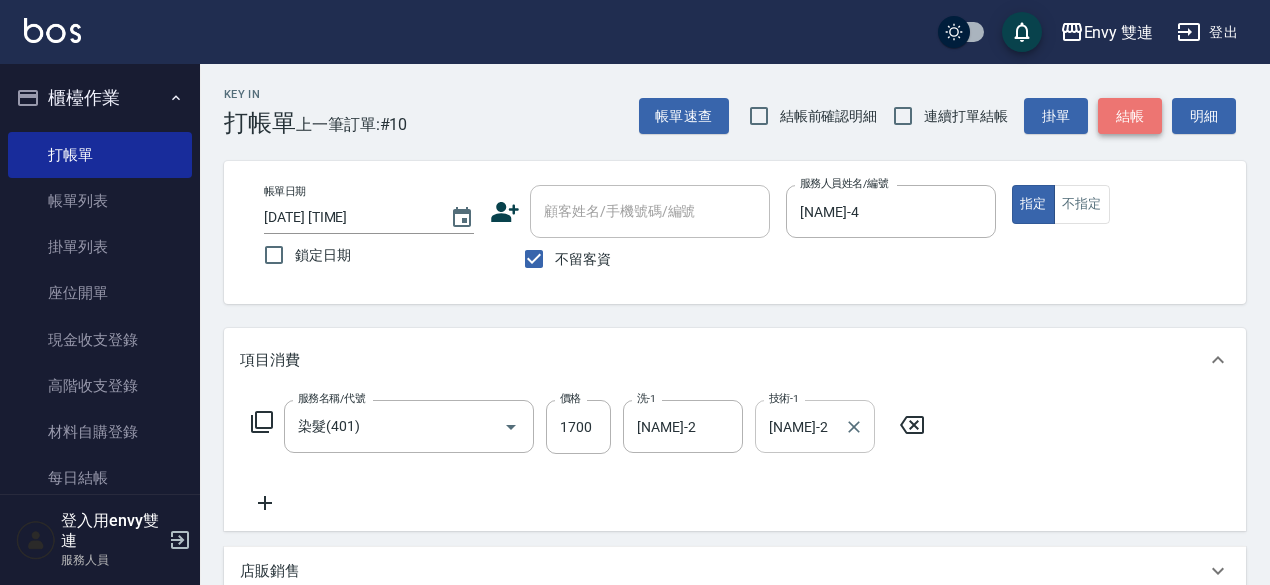 click on "結帳" at bounding box center (1130, 116) 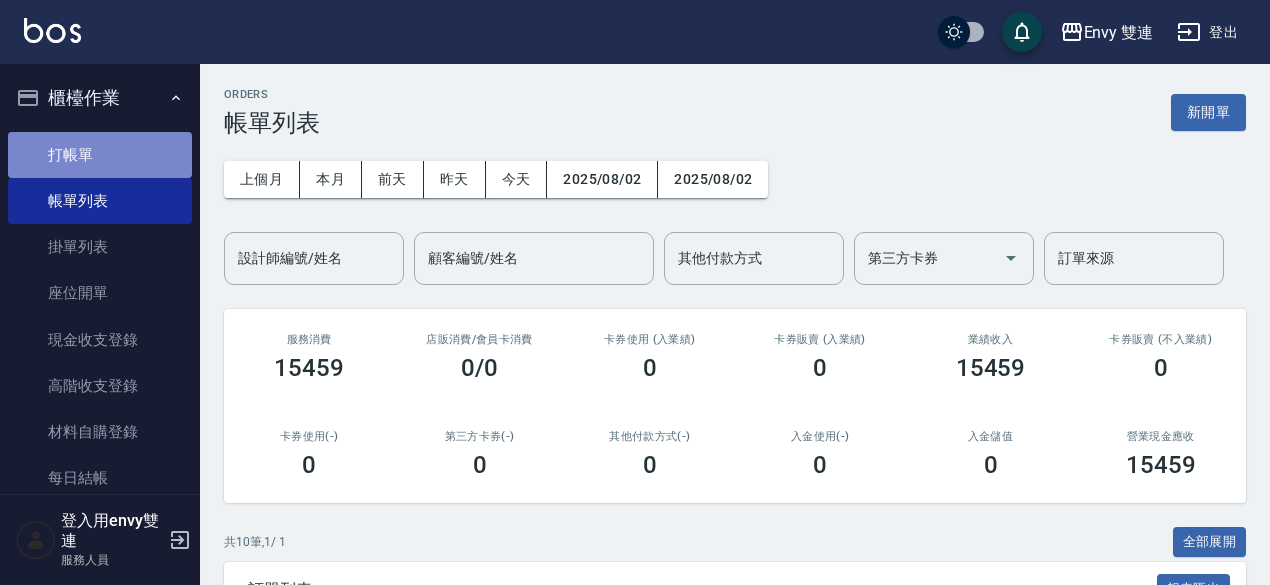 click on "打帳單" at bounding box center [100, 155] 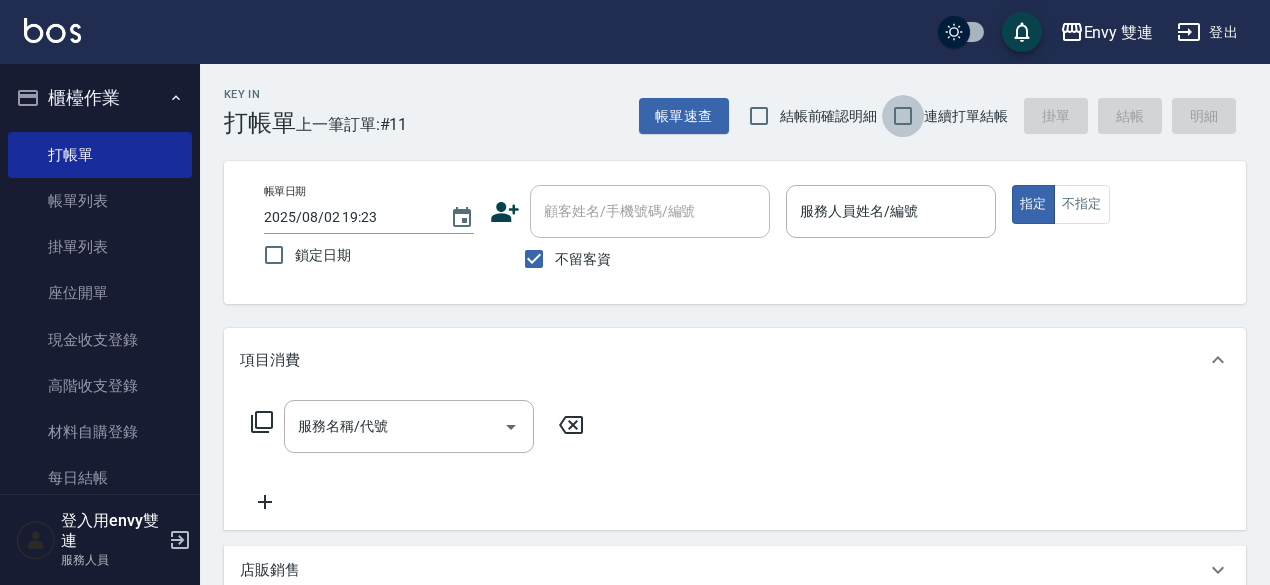 click on "連續打單結帳" at bounding box center (903, 116) 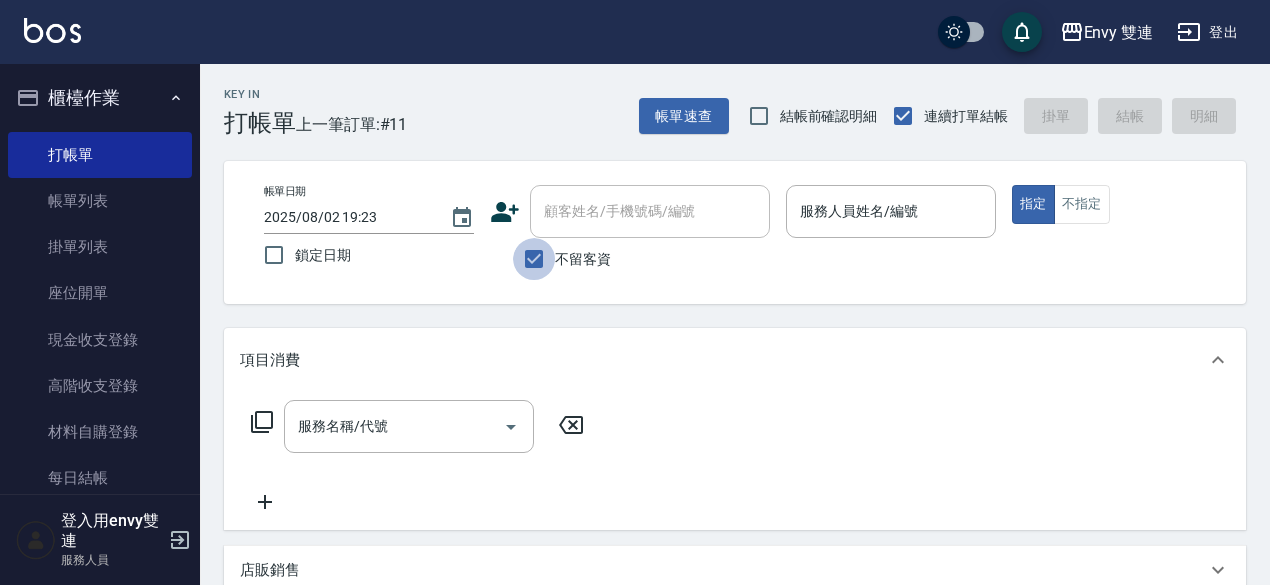 click on "不留客資" at bounding box center [534, 259] 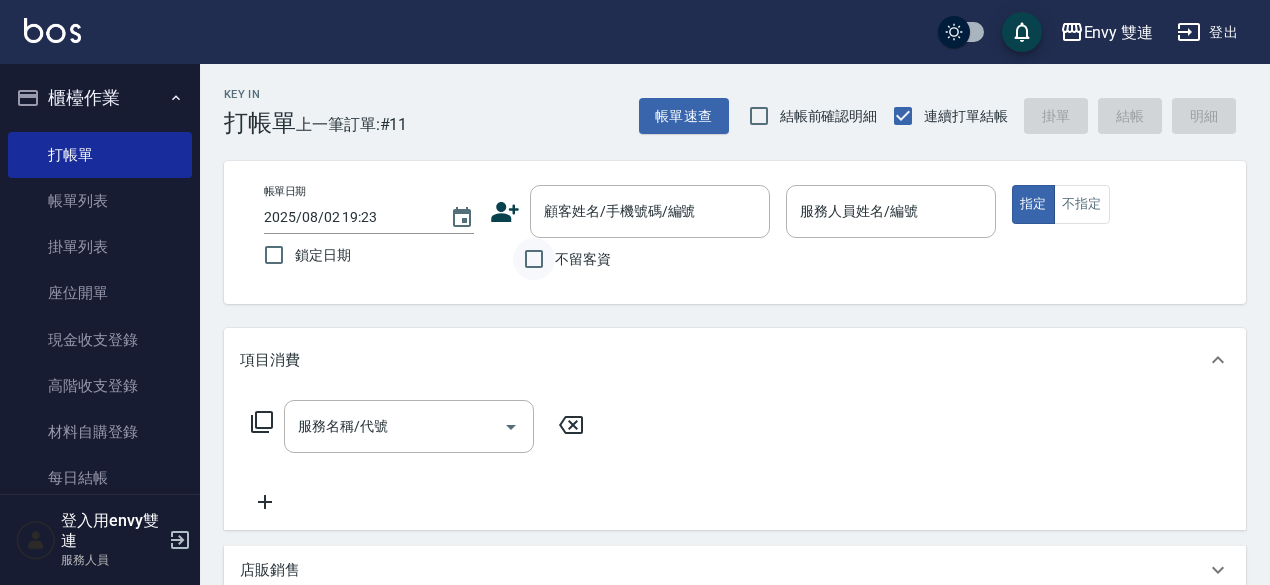 click on "不留客資" at bounding box center (534, 259) 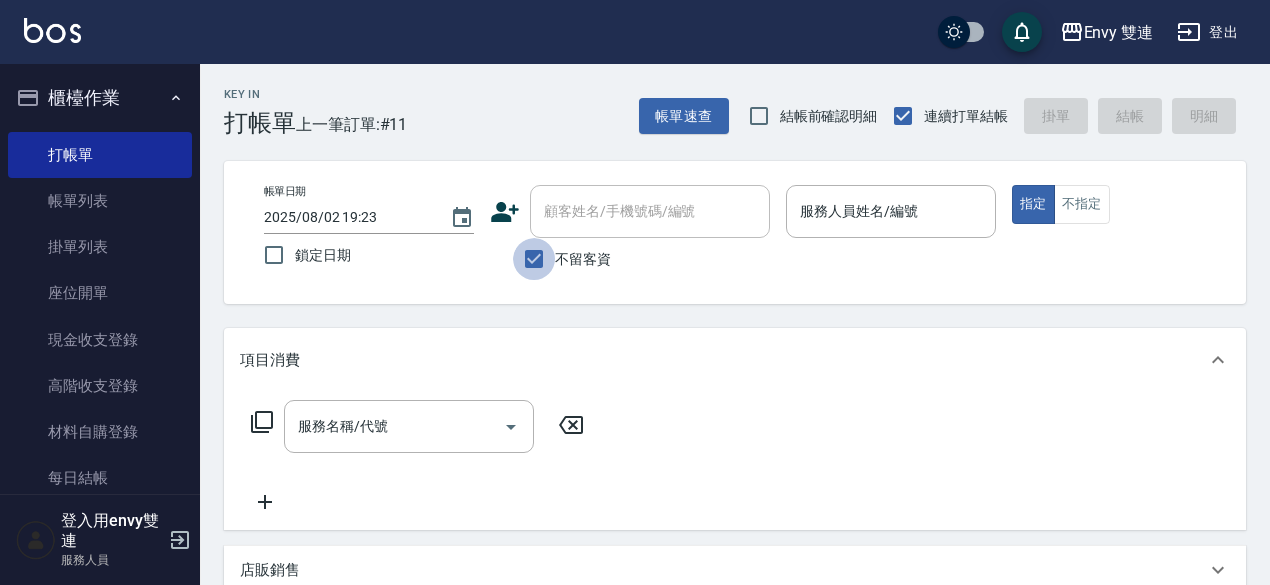 click on "不留客資" at bounding box center (534, 259) 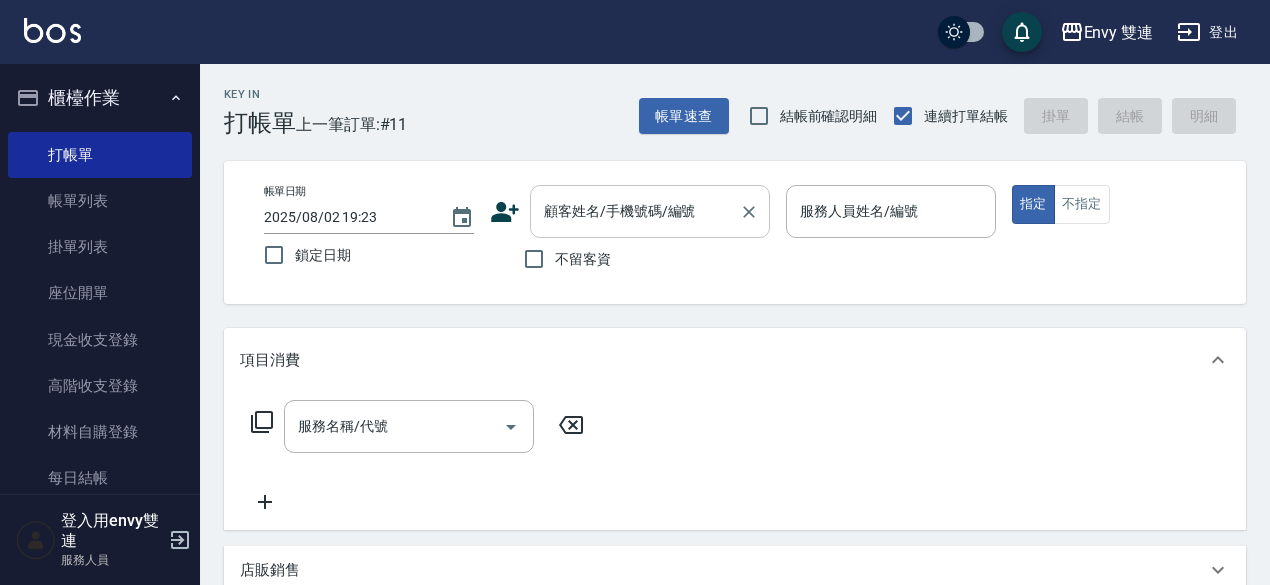 click on "顧客姓名/手機號碼/編號" at bounding box center (635, 211) 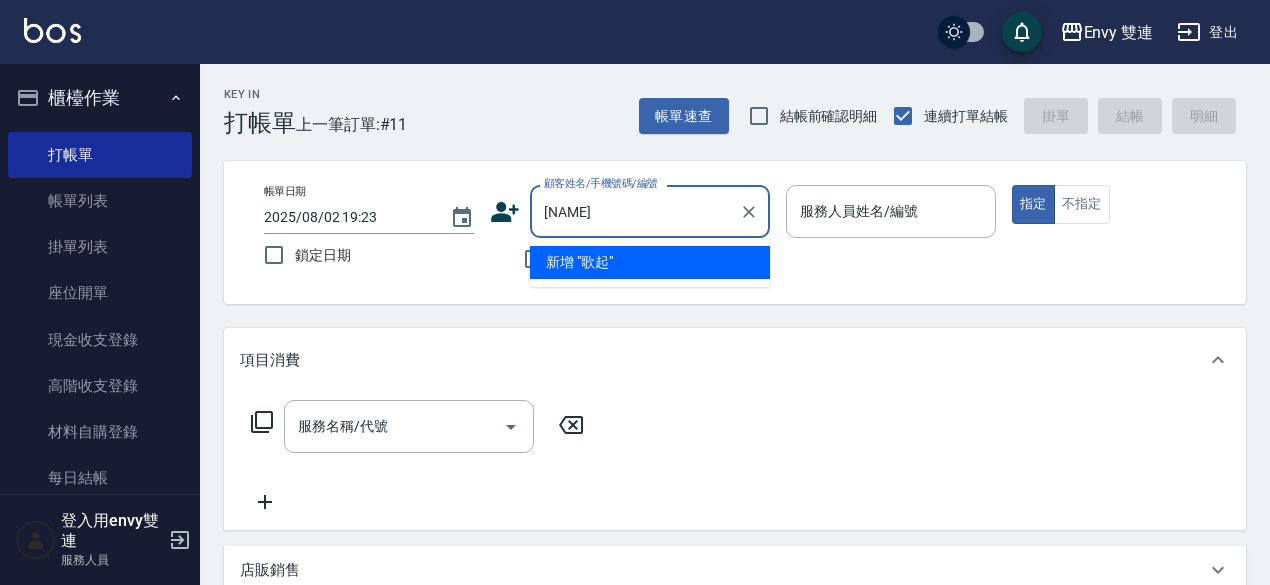 type on "歌" 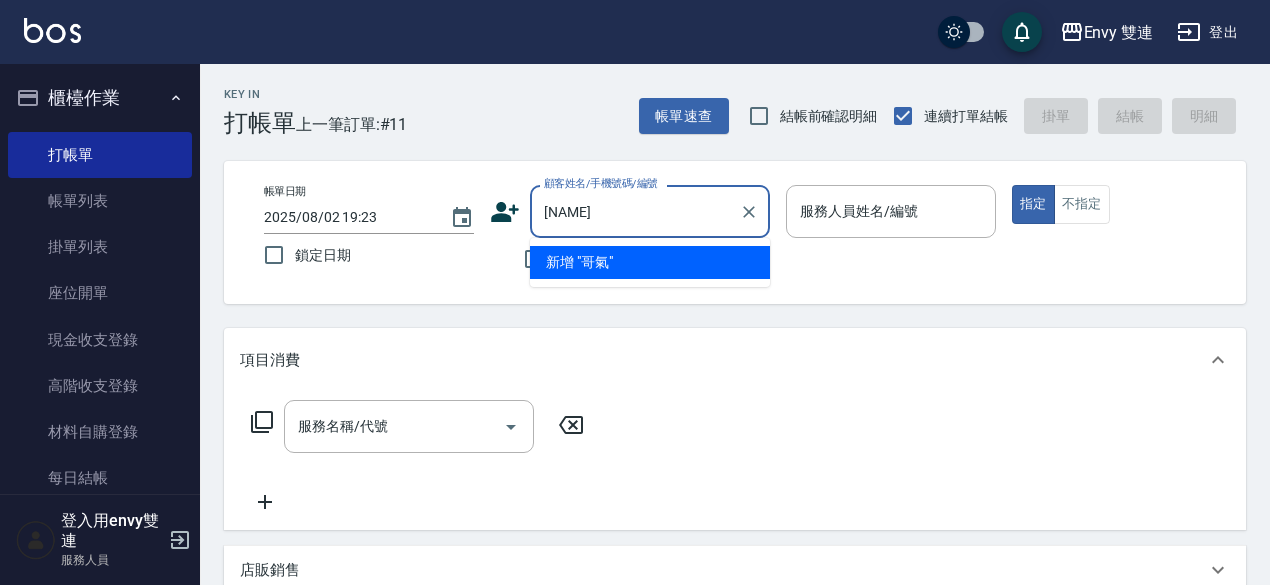 type on "歌" 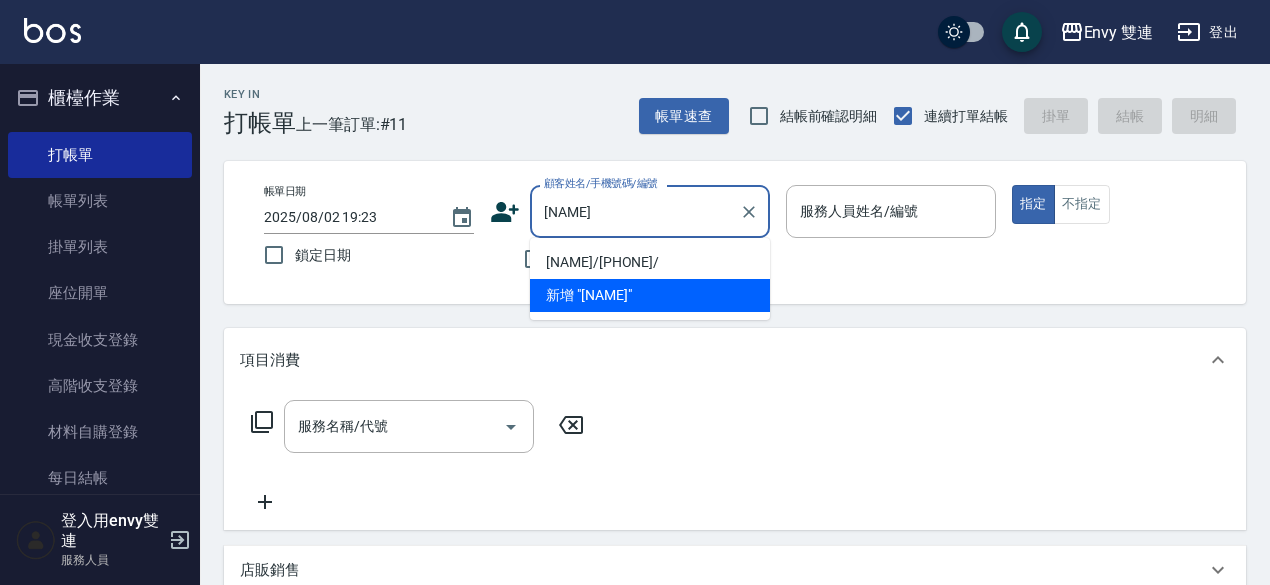 click on "高啟皇/0911091573/" at bounding box center [650, 262] 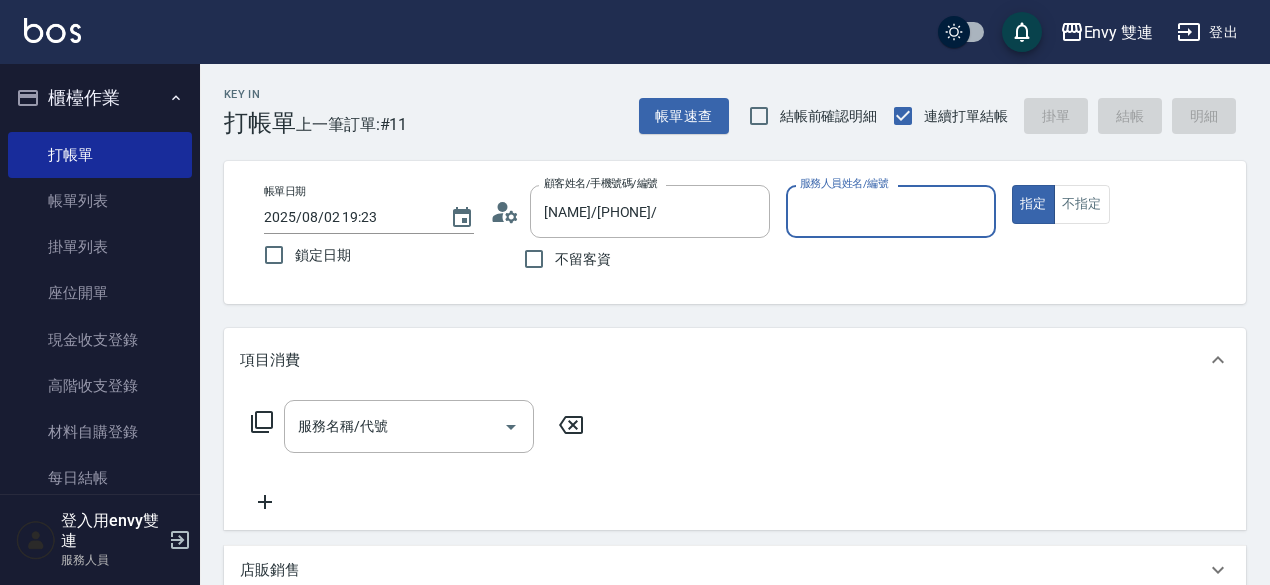 type on "Zoe-9" 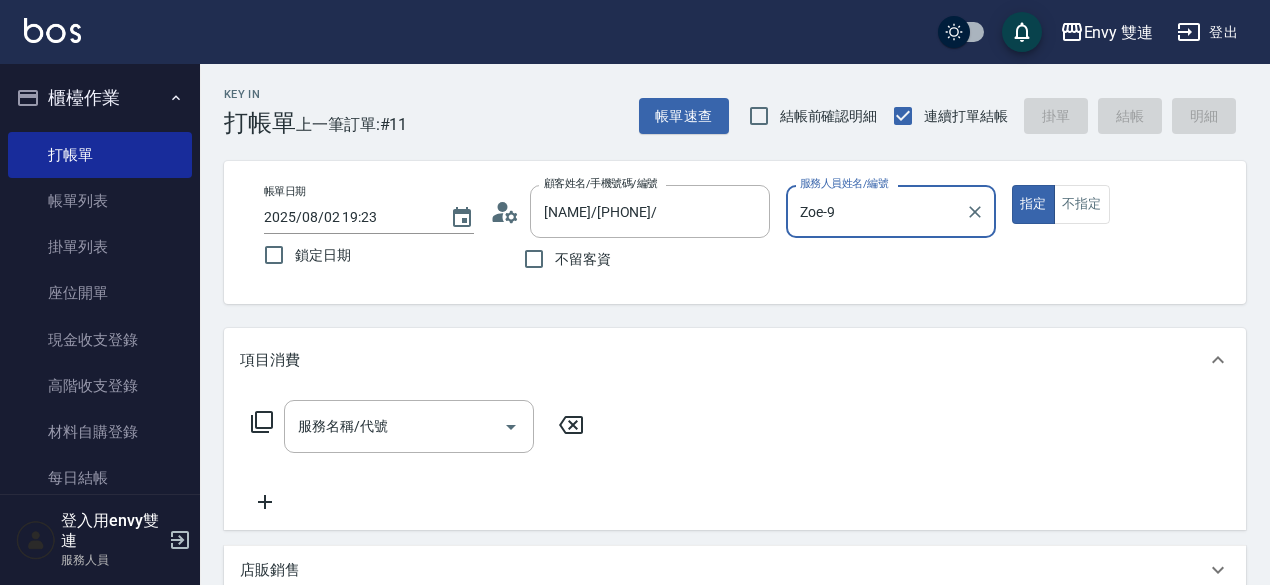 click on "指定" at bounding box center (1033, 204) 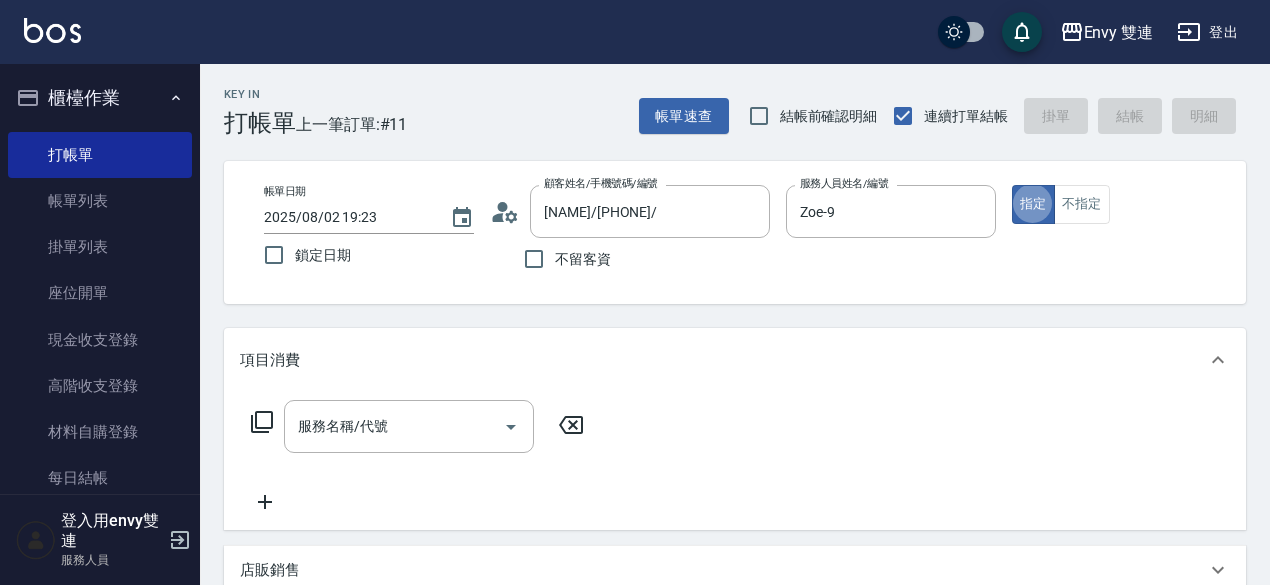 type on "true" 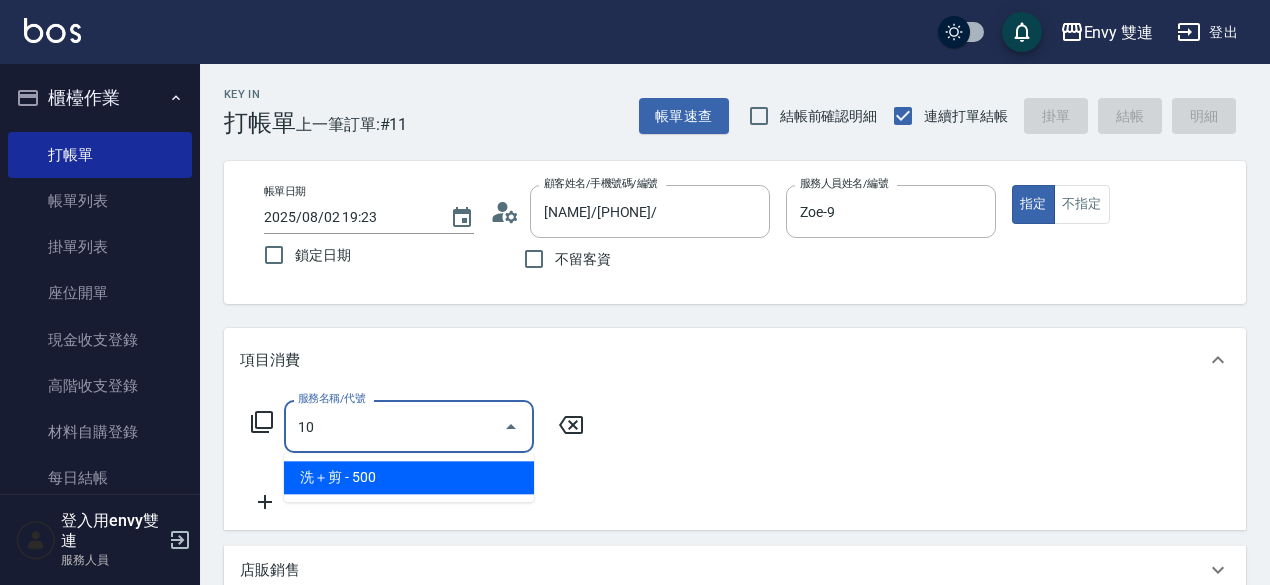 type on "1" 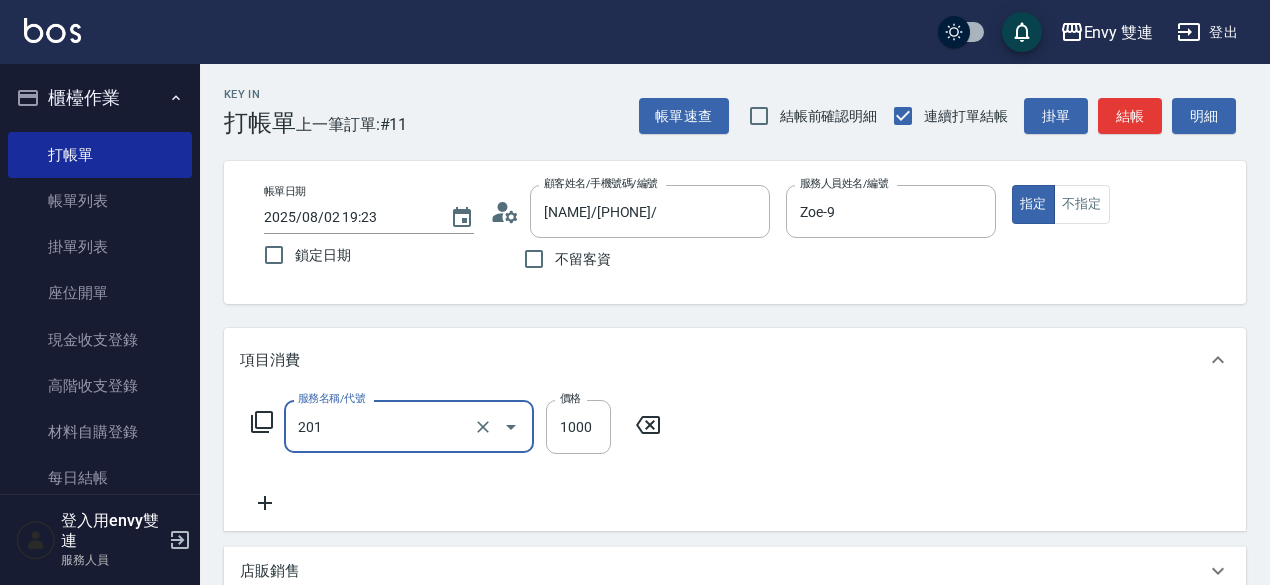 type on "剪髮(201)" 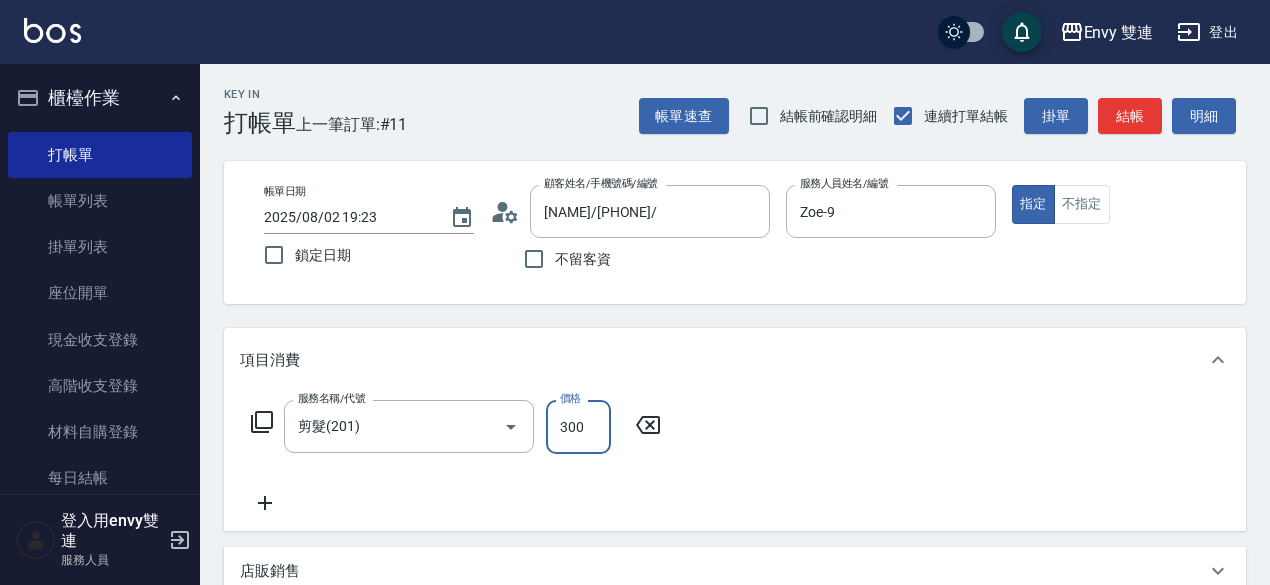 type on "300" 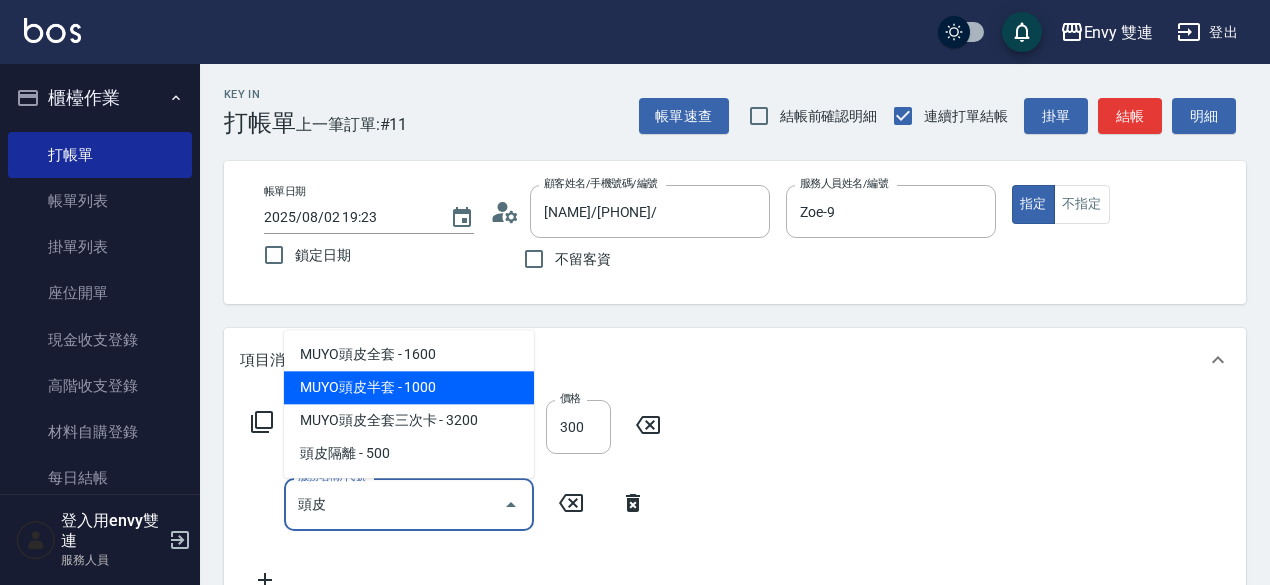 click on "MUYO頭皮半套 - 1000" at bounding box center (409, 387) 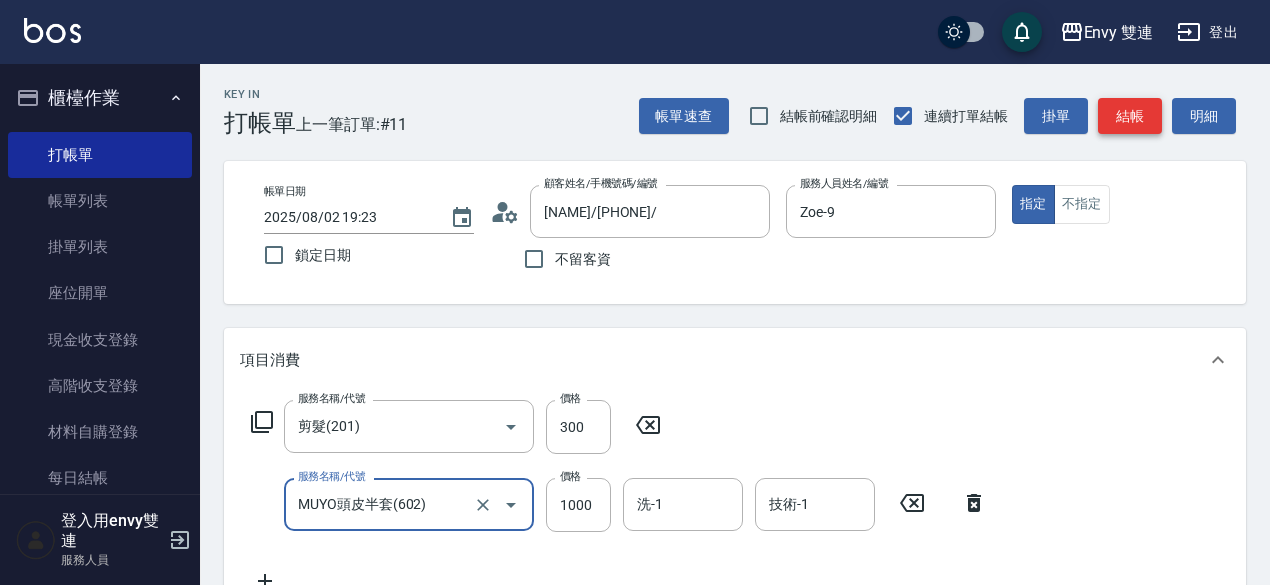 type on "MUYO頭皮半套(602)" 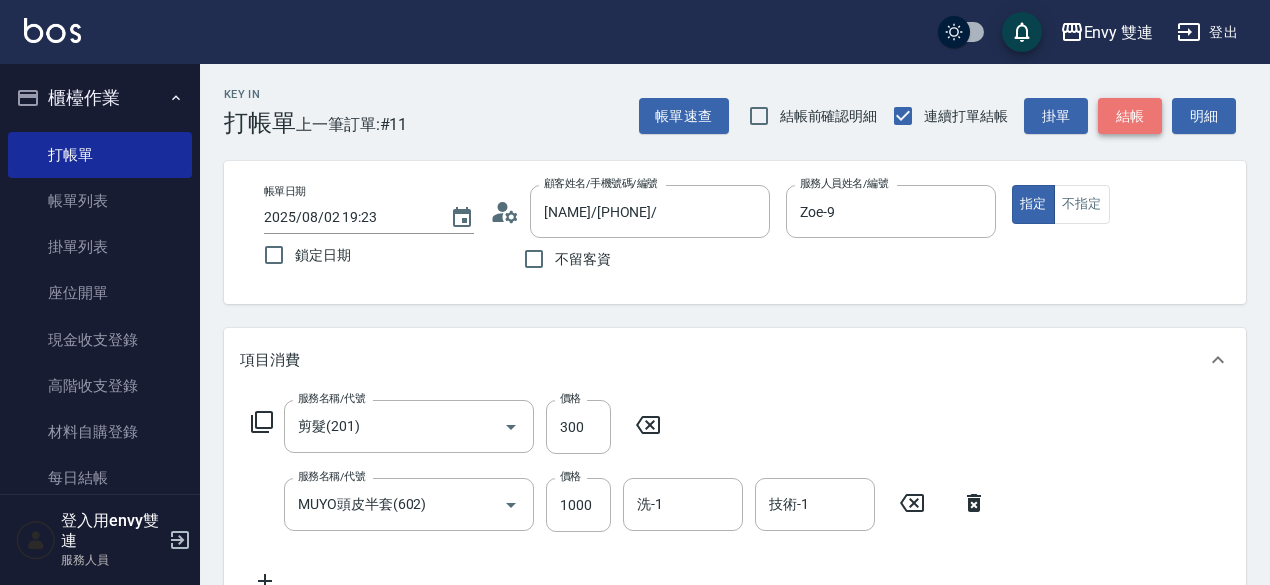 click on "結帳" at bounding box center (1130, 116) 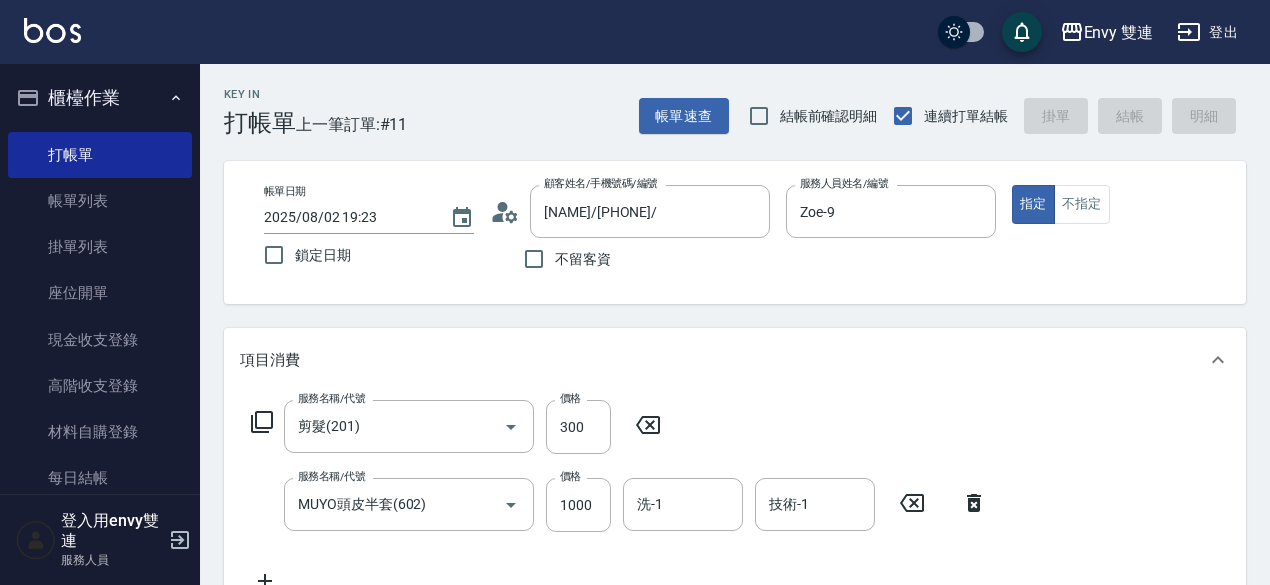 type on "2025/08/02 19:26" 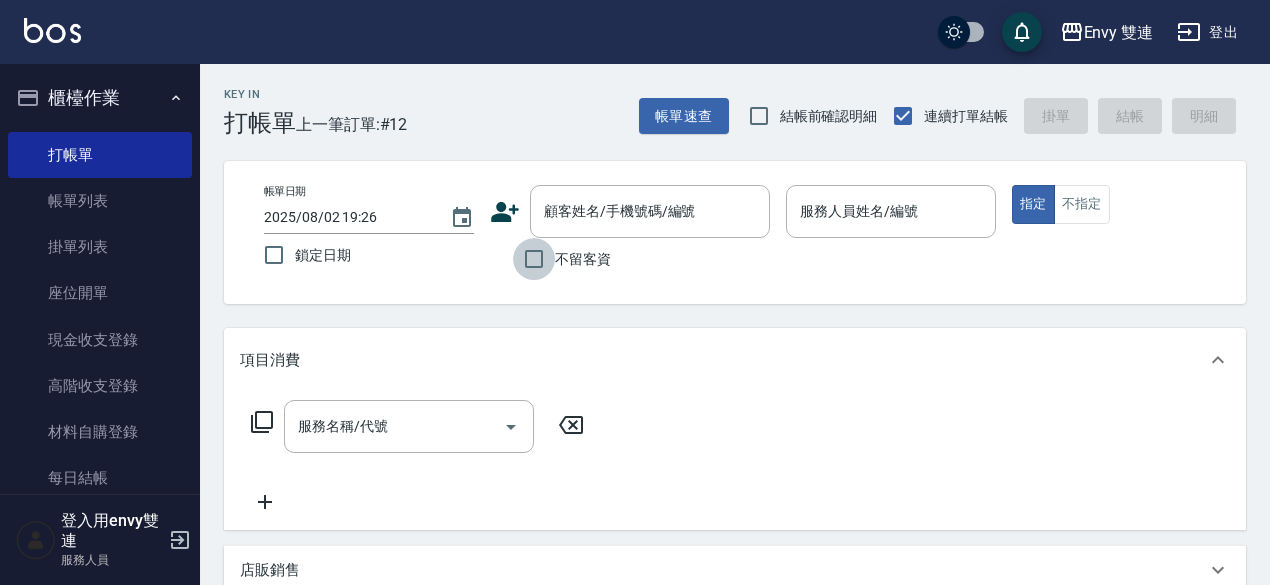 click on "不留客資" at bounding box center (534, 259) 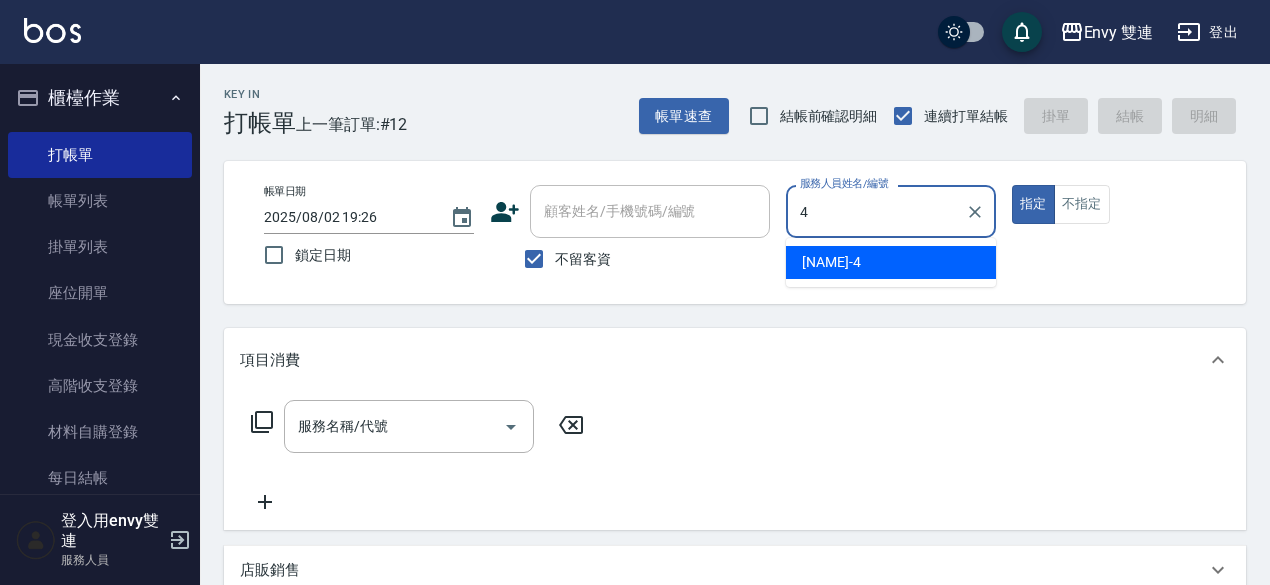 type on "Allan-4" 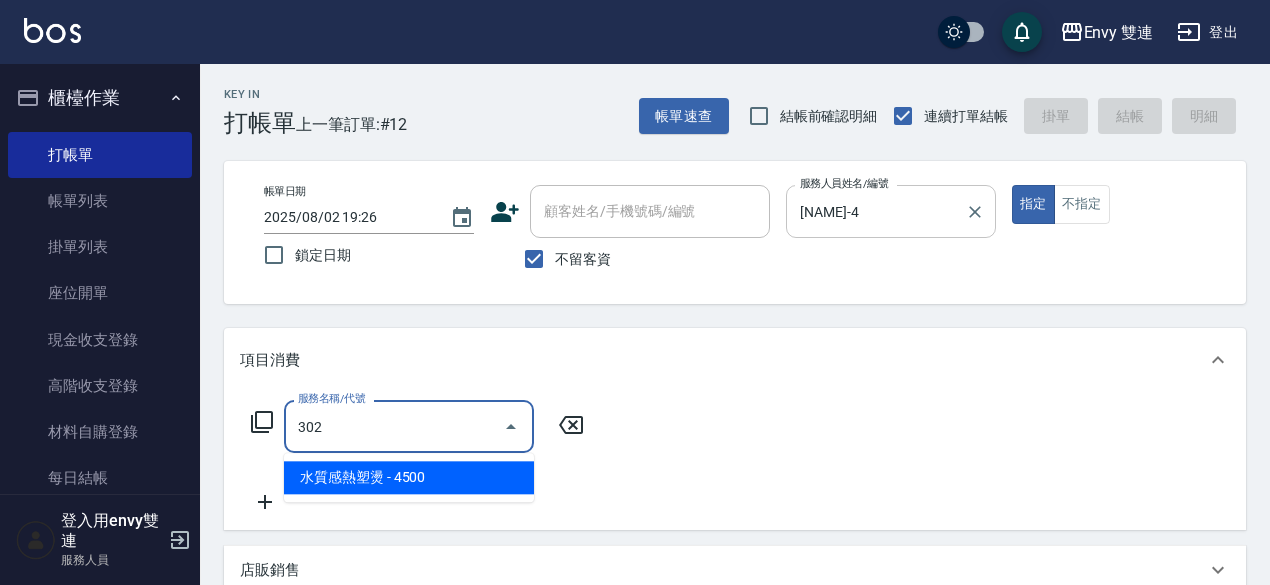 type on "水質感熱塑燙(302)" 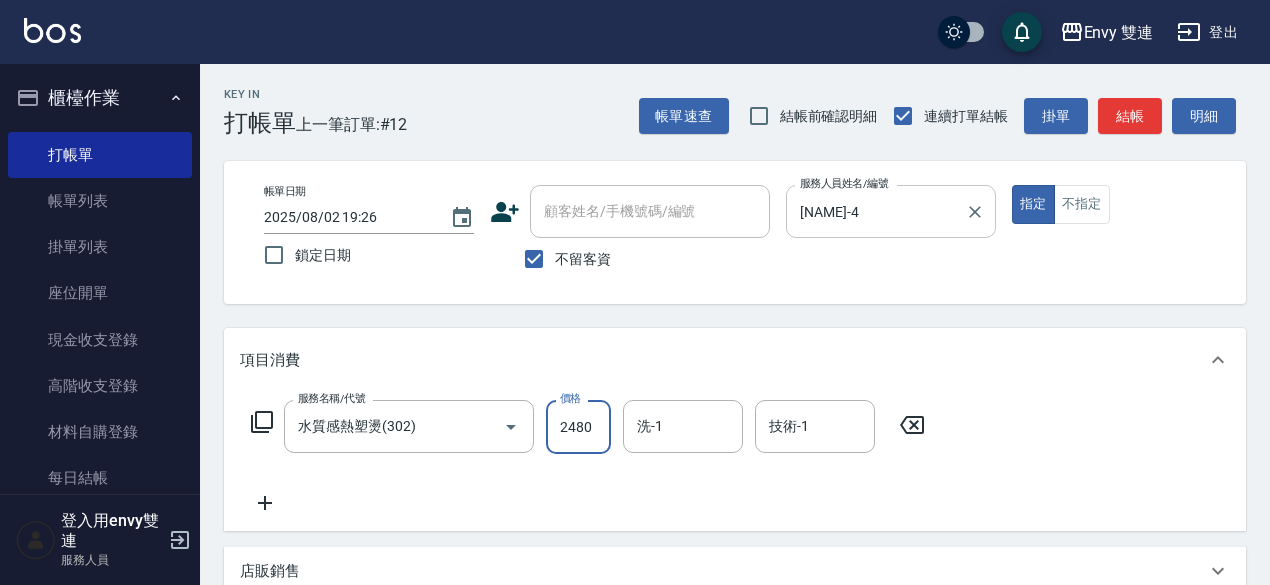 type on "2480" 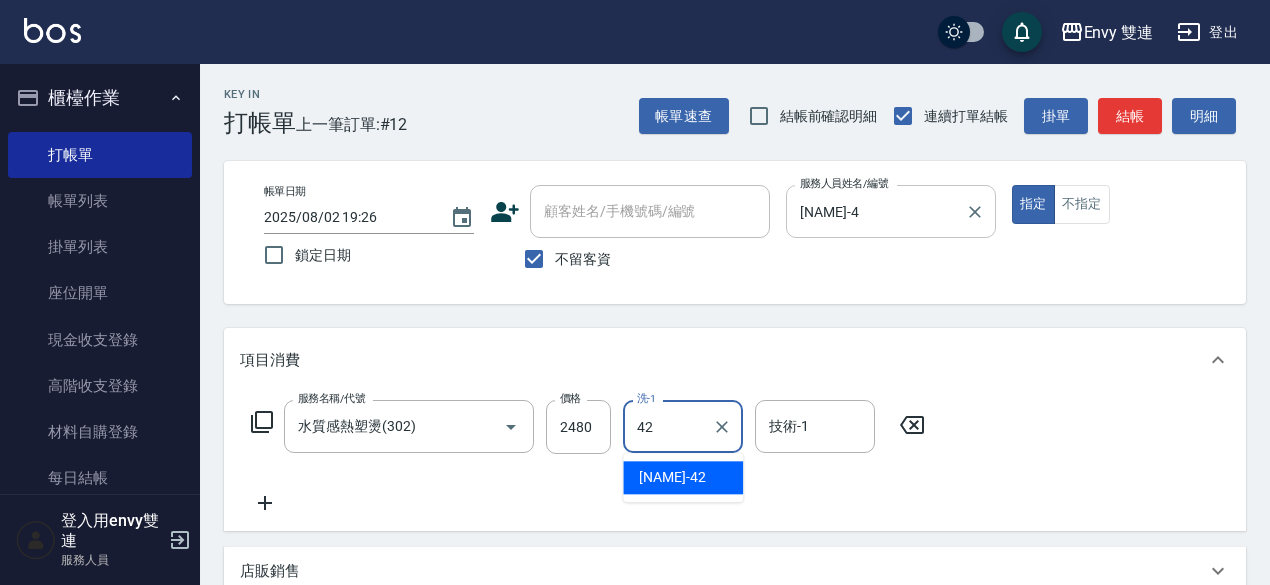 type on "陳韻如-42" 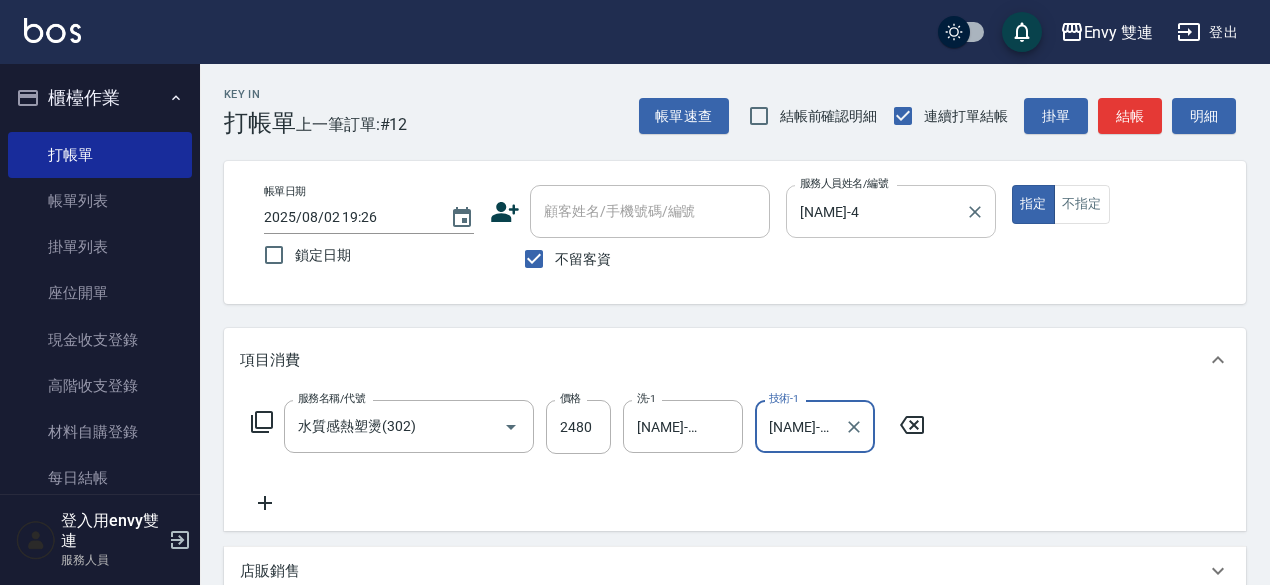 type on "陳韻如-42" 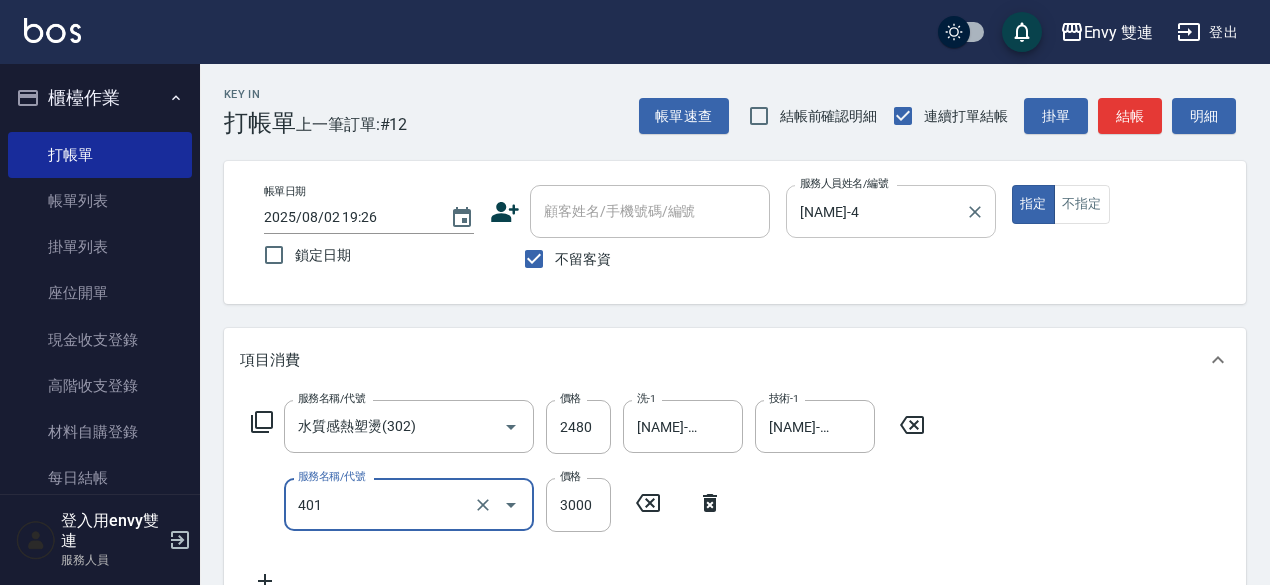 type on "染髮(401)" 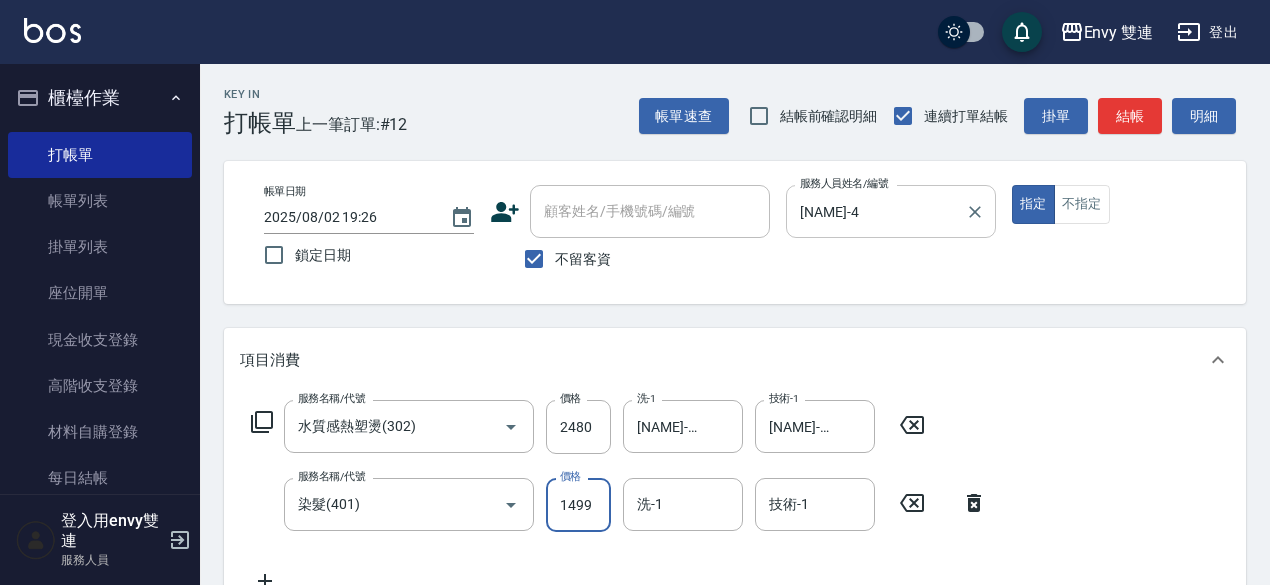 type on "1499" 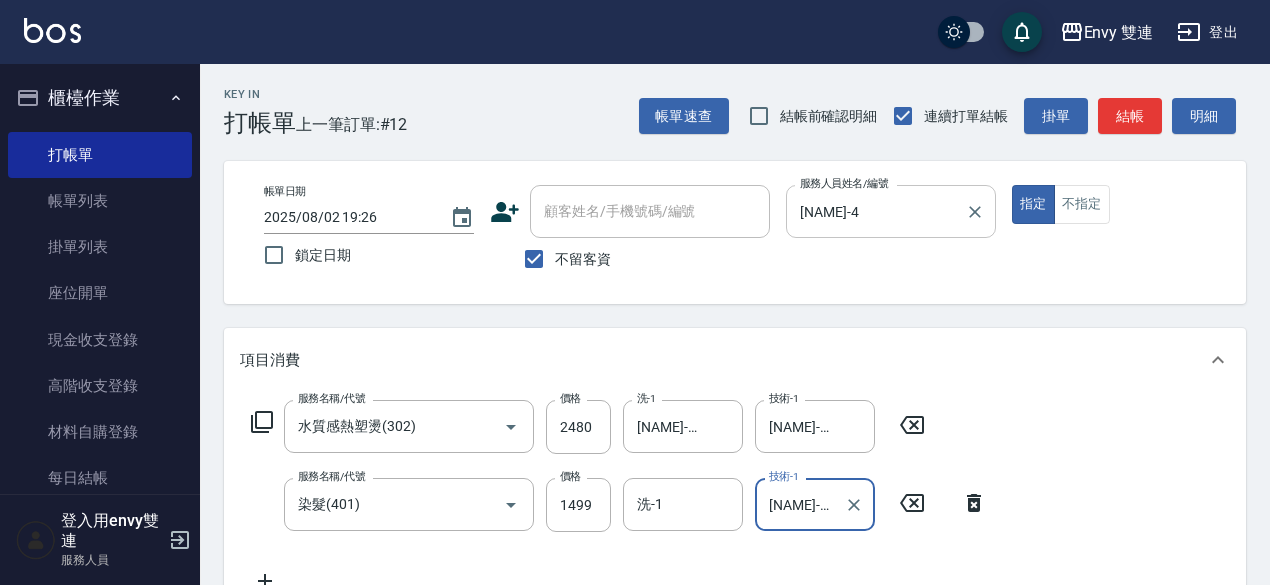 type on "陳韻如-42" 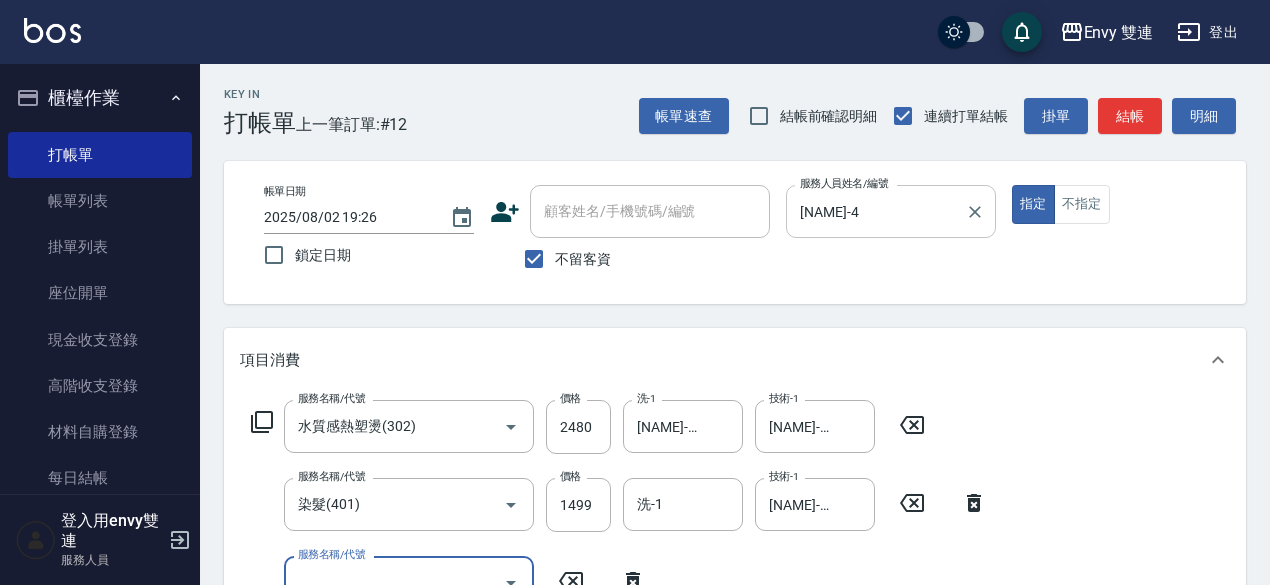 scroll, scrollTop: 15, scrollLeft: 0, axis: vertical 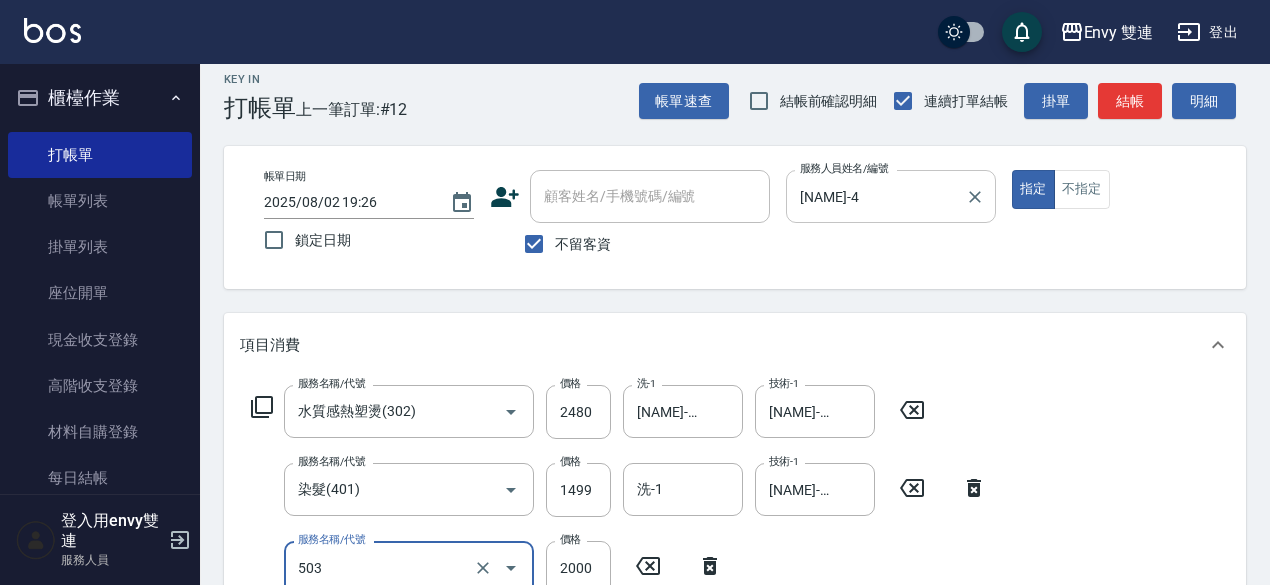 type on "日本結構二段式(503)" 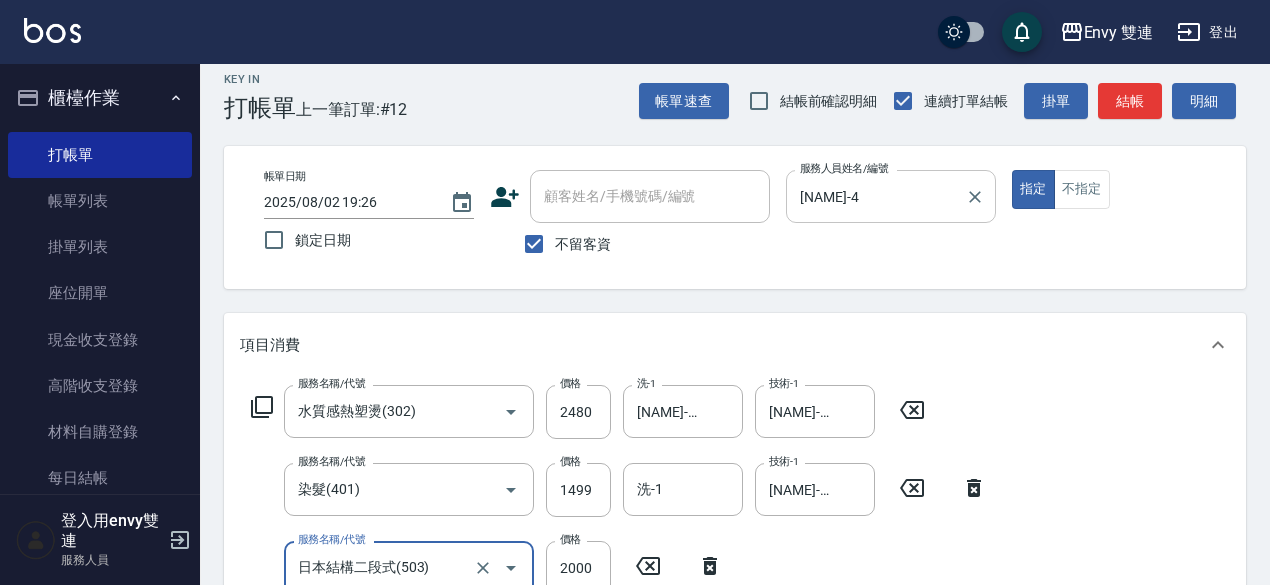 scroll, scrollTop: 25, scrollLeft: 0, axis: vertical 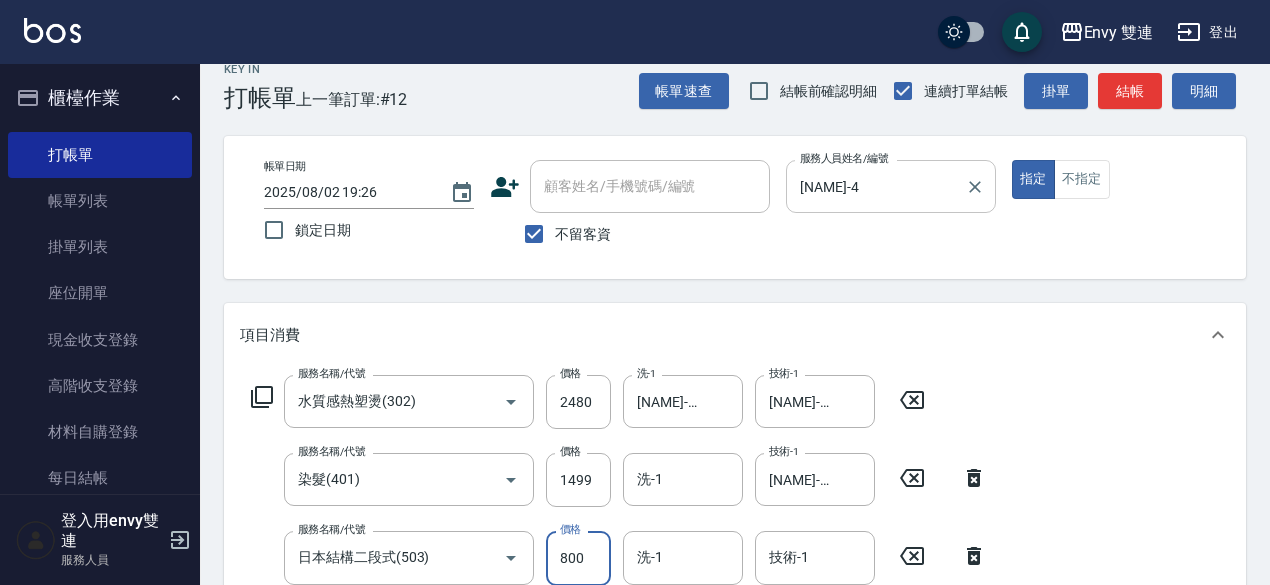 type on "800" 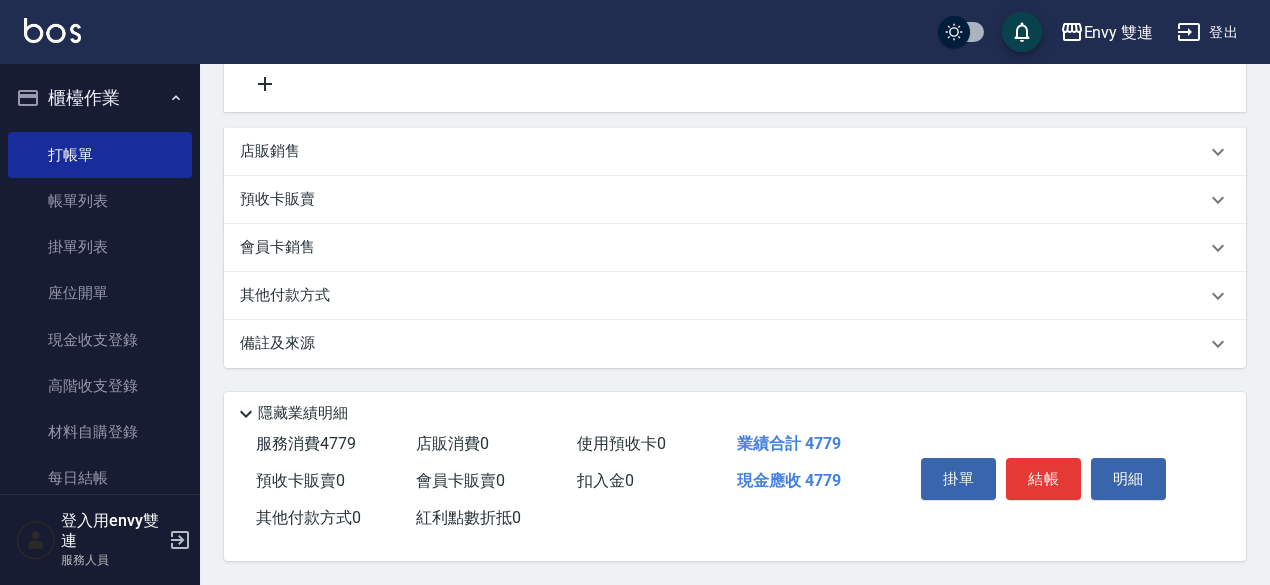scroll, scrollTop: 581, scrollLeft: 0, axis: vertical 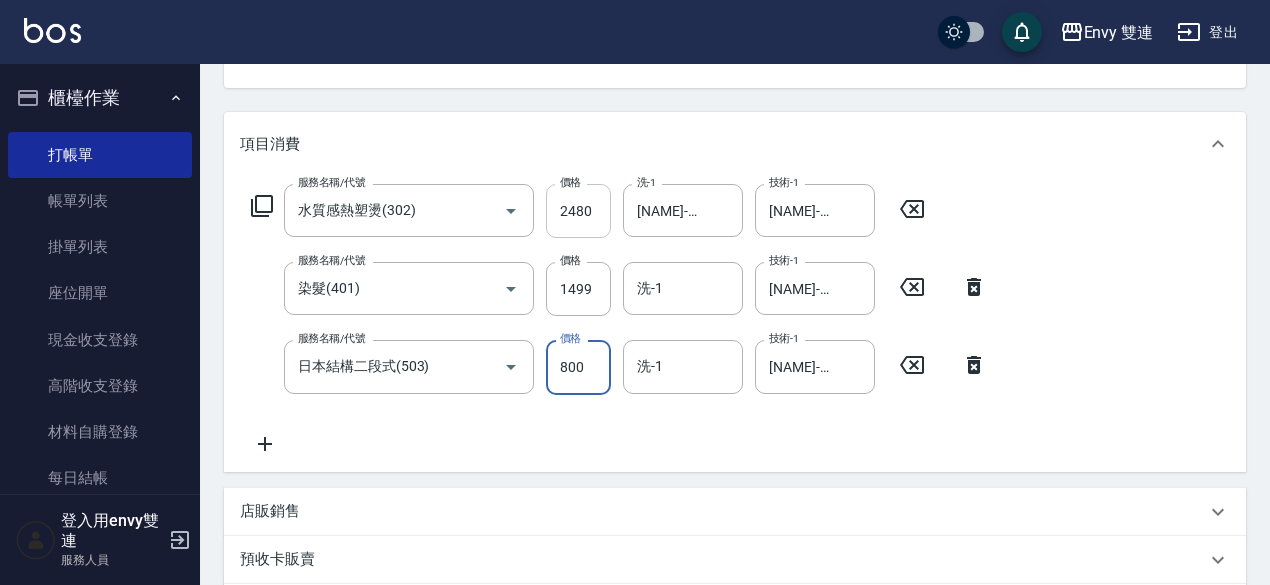 click on "2480" at bounding box center (578, 211) 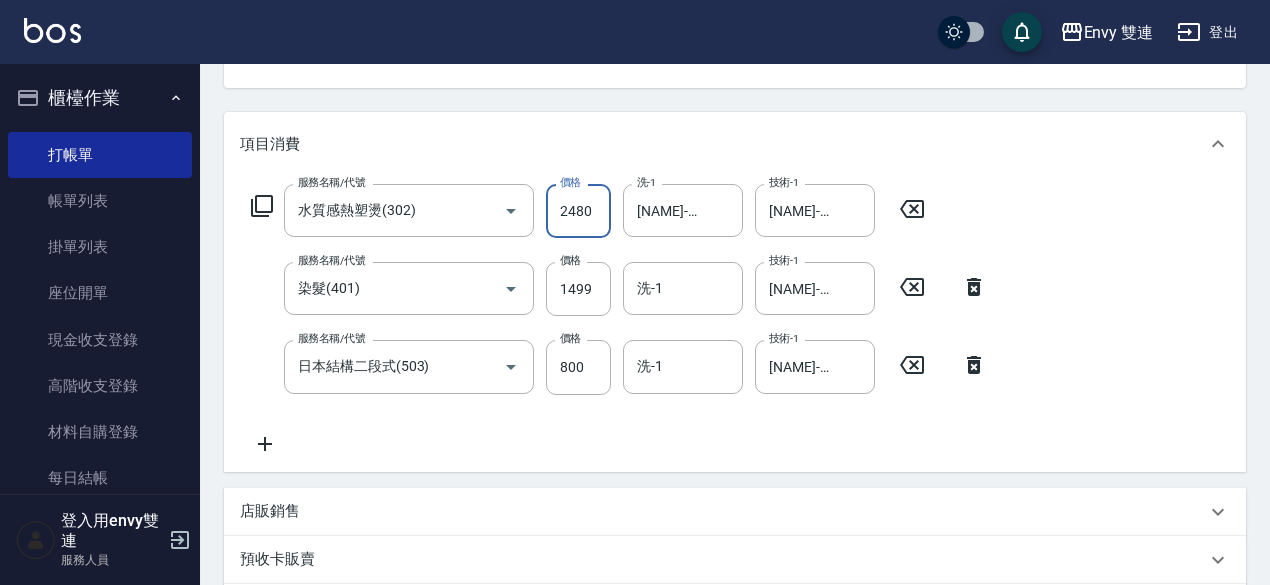 click on "2480" at bounding box center (578, 211) 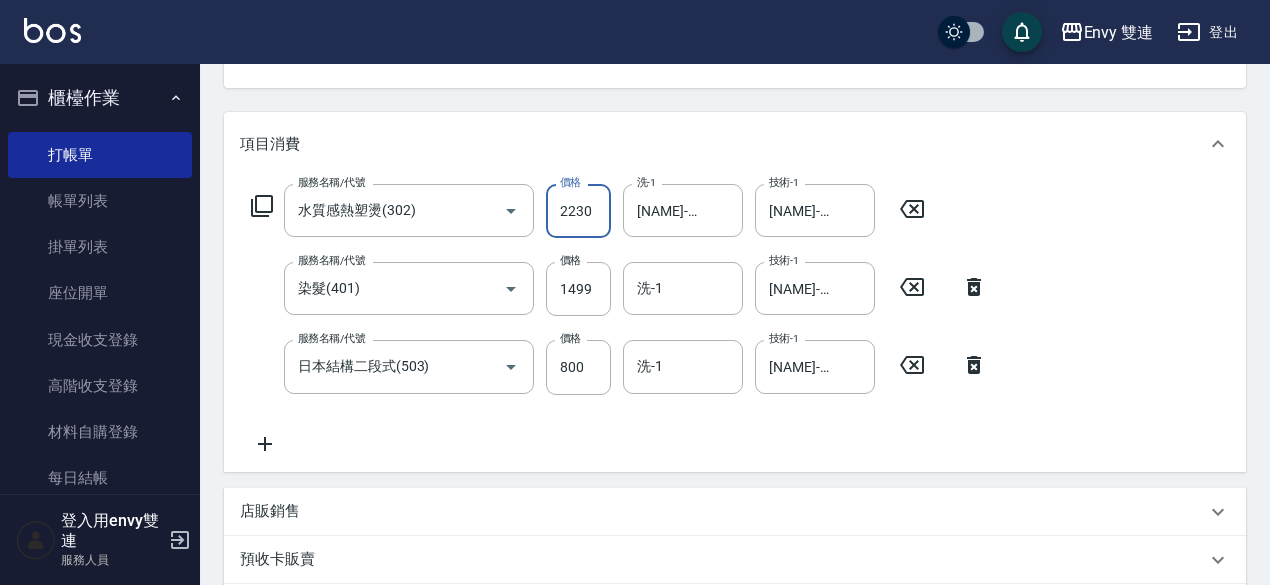 scroll, scrollTop: 0, scrollLeft: 0, axis: both 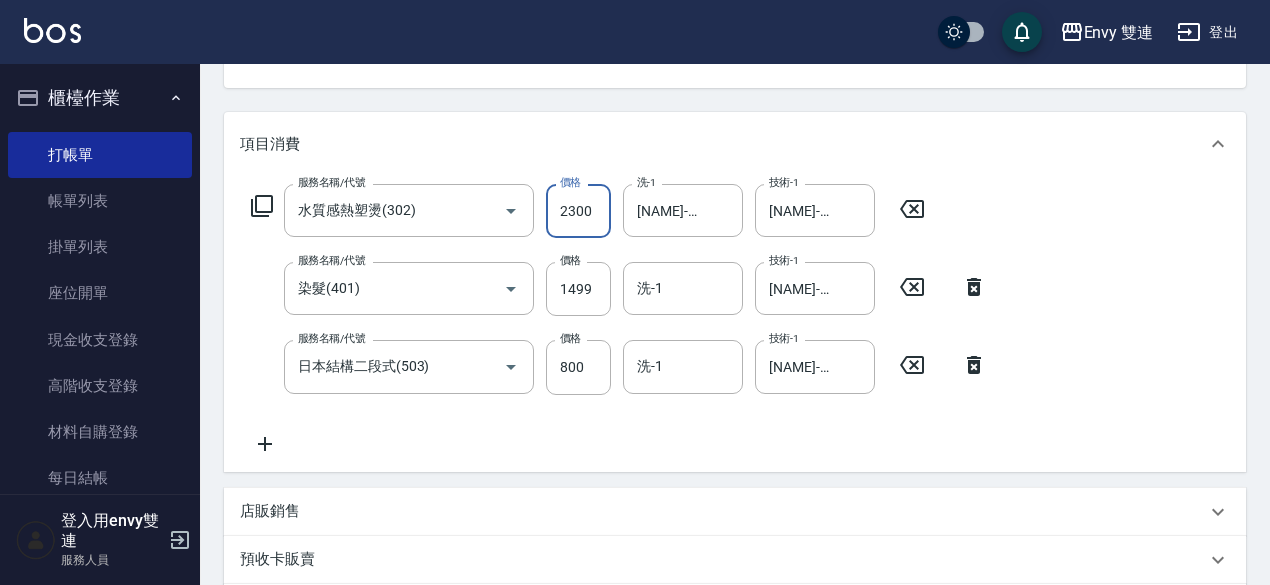 type on "2300" 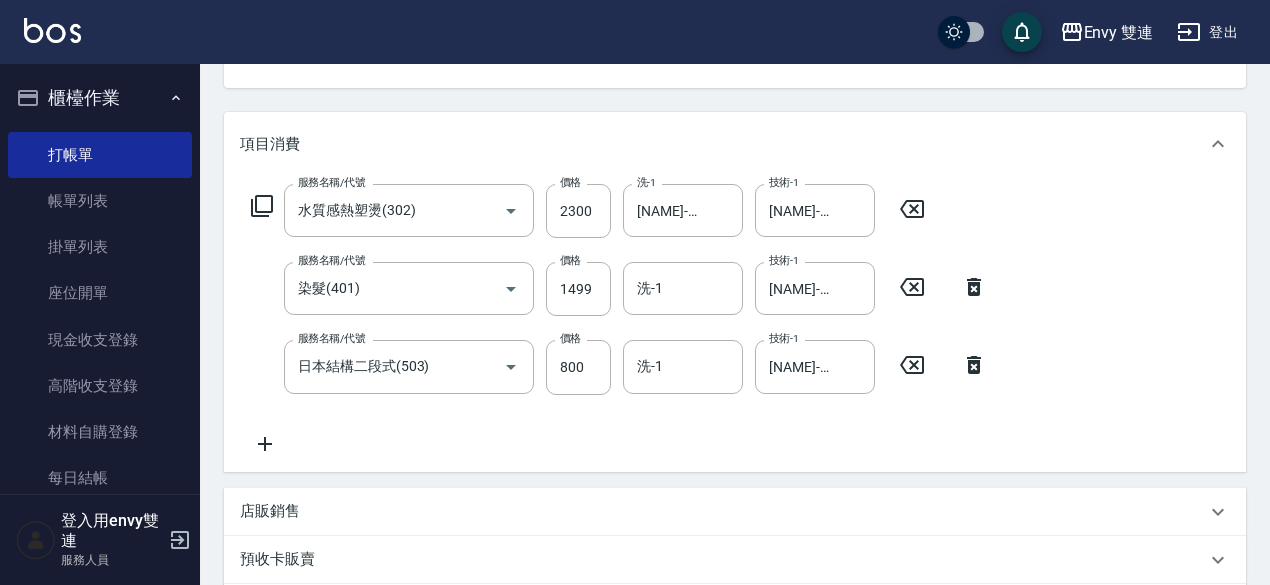 click on "服務名稱/代號 水質感熱塑燙(302) 服務名稱/代號 價格 2300 價格 洗-1 陳韻如-42 洗-1 技術-1 陳韻如-42 技術-1 服務名稱/代號 染髮(401) 服務名稱/代號 價格 1499 價格 洗-1 洗-1 技術-1 陳韻如-42 技術-1 服務名稱/代號 日本結構二段式(503) 服務名稱/代號 價格 800 價格 洗-1 洗-1 技術-1 陳韻如-42 技術-1" at bounding box center [619, 319] 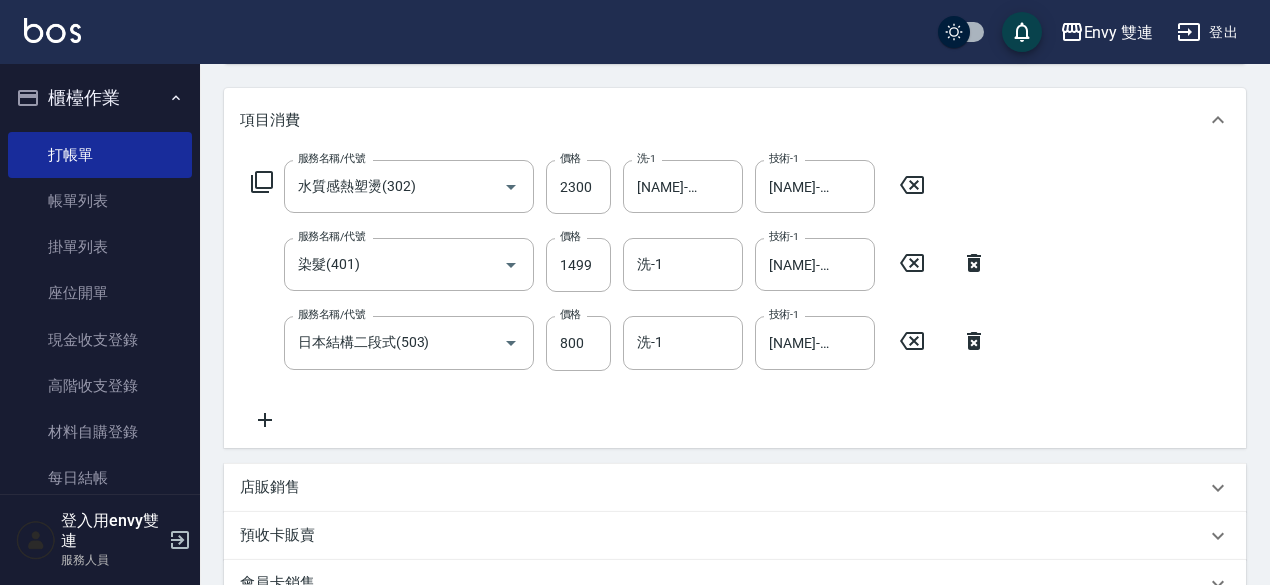 scroll, scrollTop: 228, scrollLeft: 0, axis: vertical 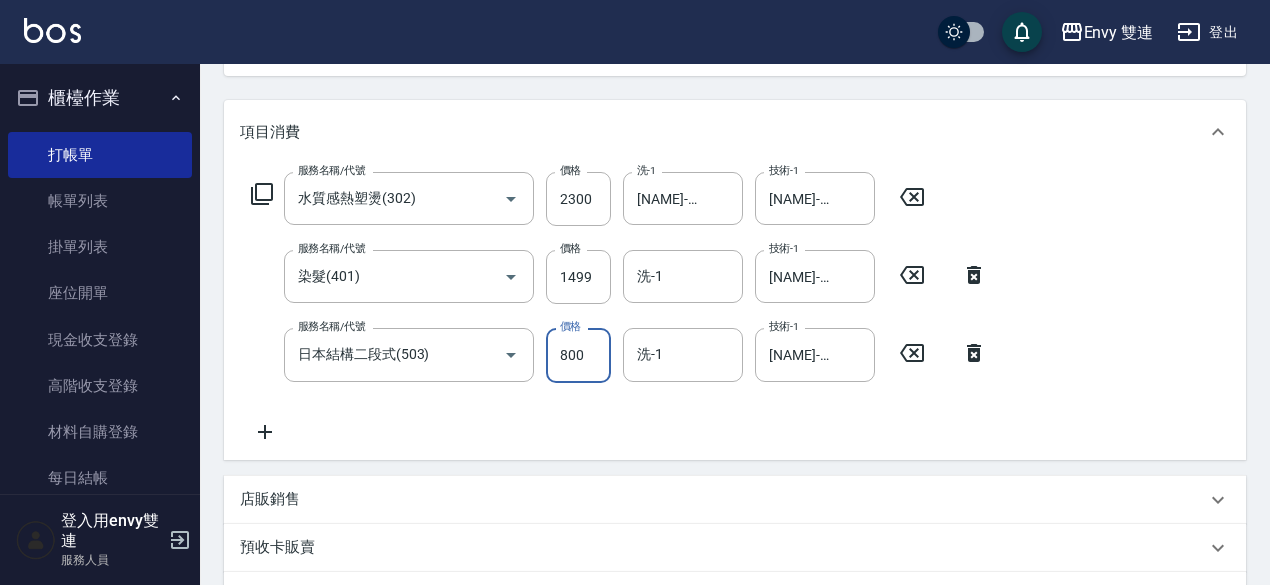 click on "800" at bounding box center [578, 355] 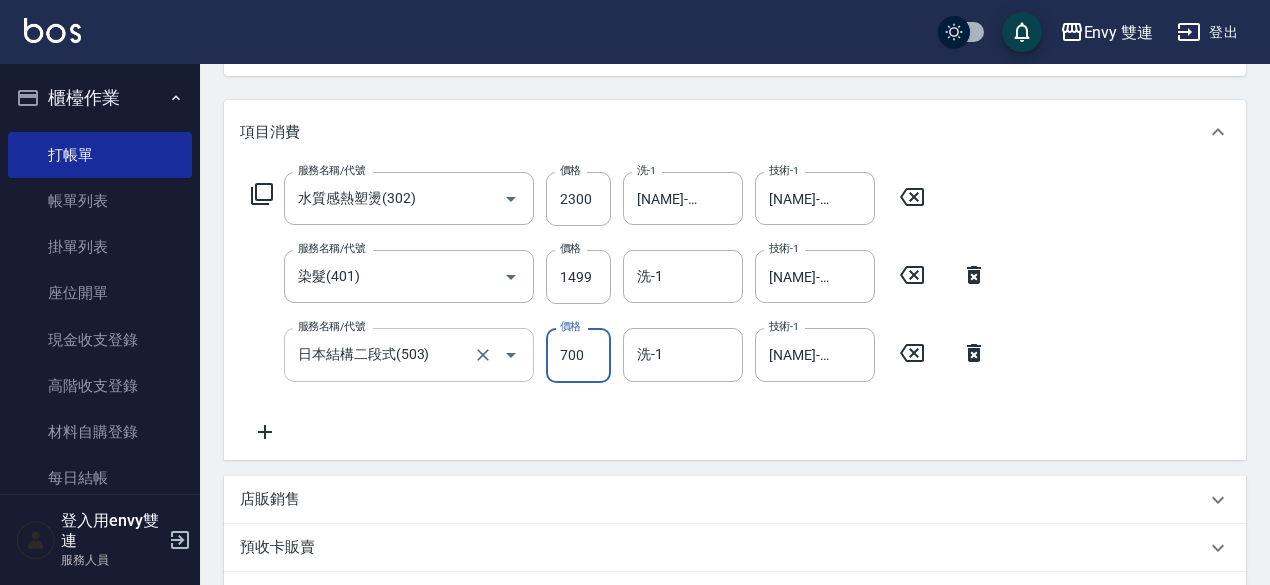 type on "700" 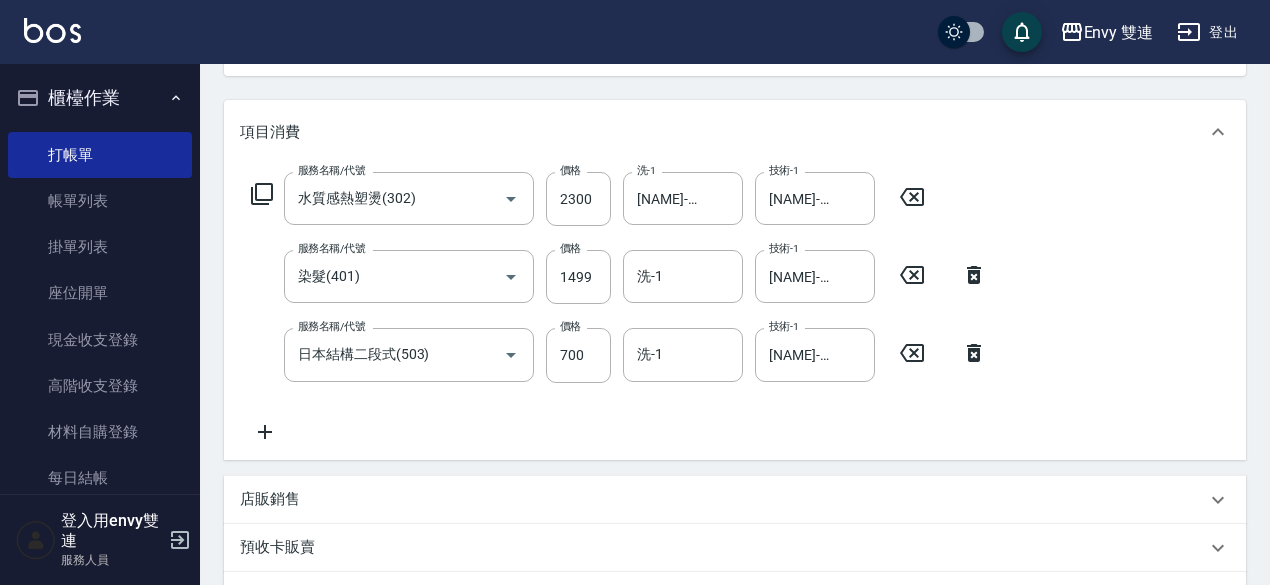 drag, startPoint x: 479, startPoint y: 375, endPoint x: 424, endPoint y: 413, distance: 66.85058 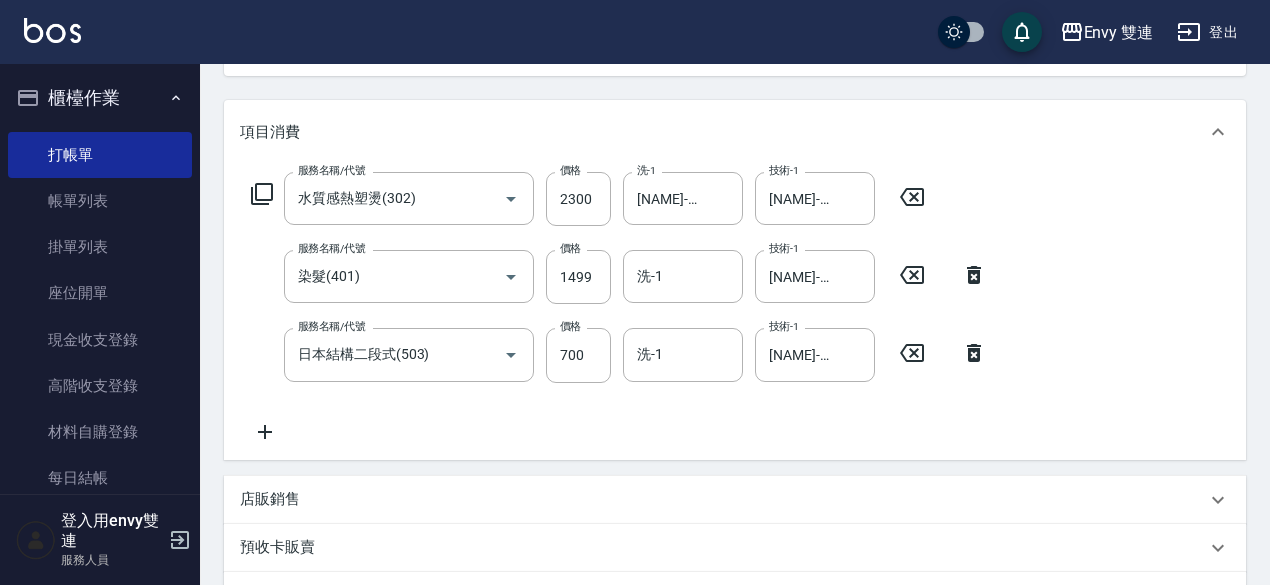 click on "服務名稱/代號 水質感熱塑燙(302) 服務名稱/代號 價格 2300 價格 洗-1 陳韻如-42 洗-1 技術-1 陳韻如-42 技術-1 服務名稱/代號 染髮(401) 服務名稱/代號 價格 1499 價格 洗-1 洗-1 技術-1 陳韻如-42 技術-1 服務名稱/代號 日本結構二段式(503) 服務名稱/代號 價格 700 價格 洗-1 洗-1 技術-1 陳韻如-42 技術-1" at bounding box center [619, 307] 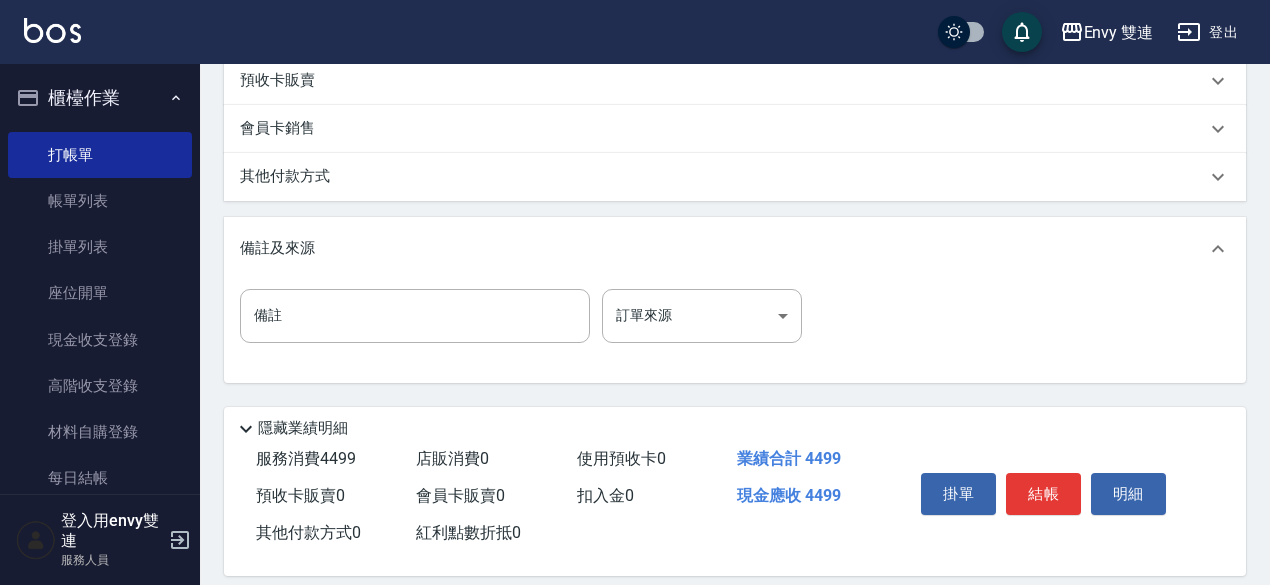 scroll, scrollTop: 716, scrollLeft: 0, axis: vertical 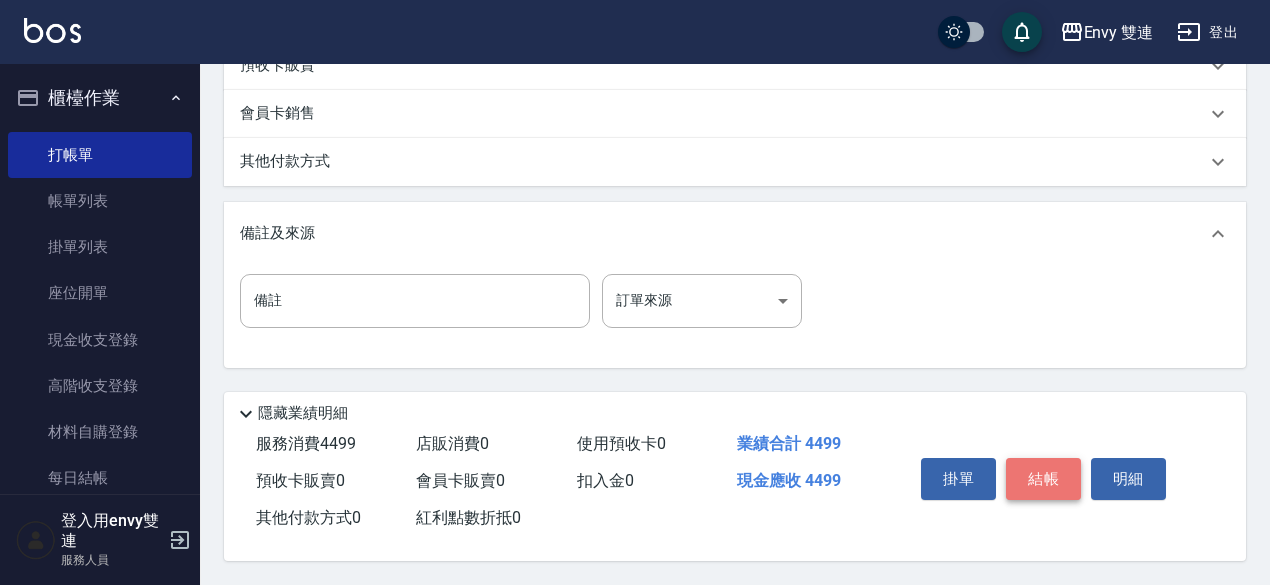 click on "結帳" at bounding box center [1043, 479] 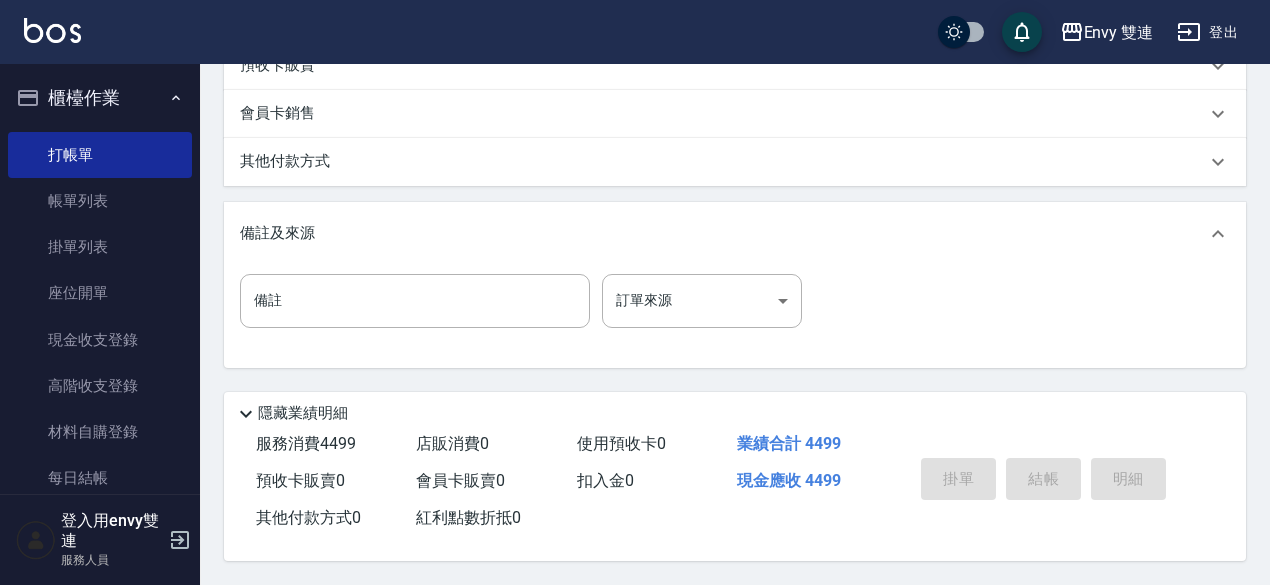 type on "2025/08/02 19:51" 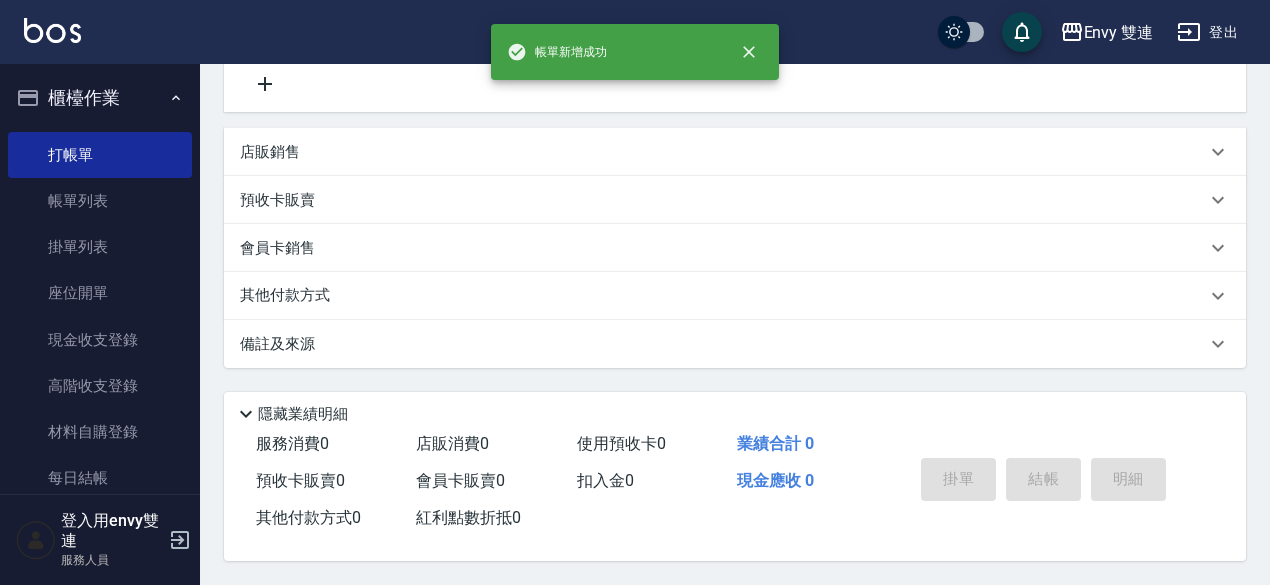 scroll, scrollTop: 0, scrollLeft: 0, axis: both 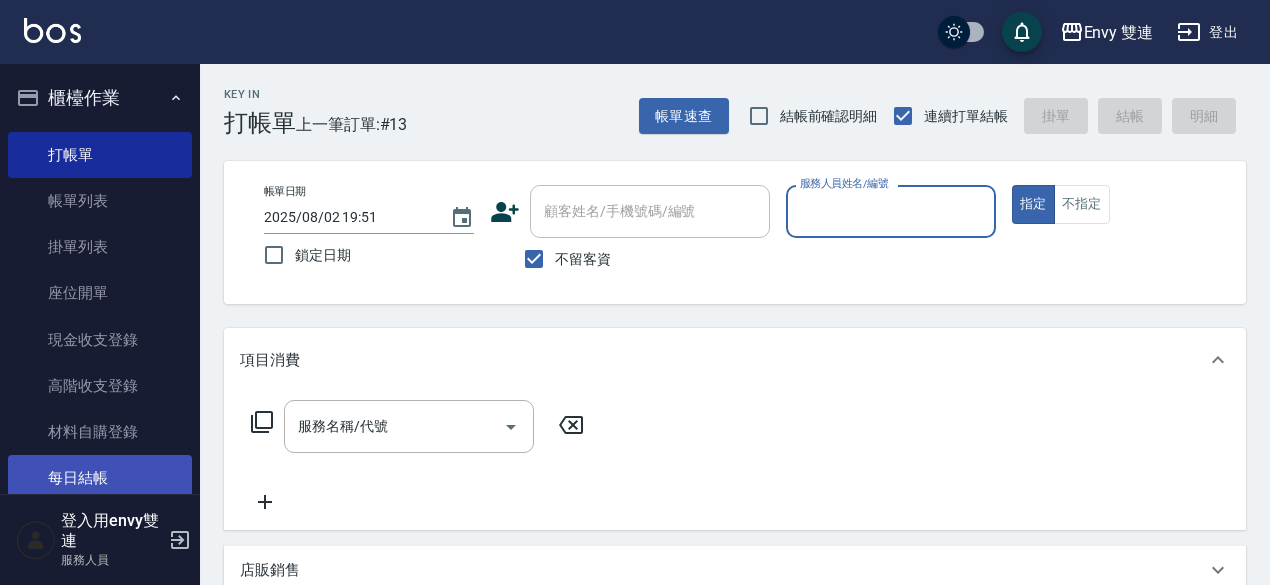 click on "每日結帳" at bounding box center [100, 478] 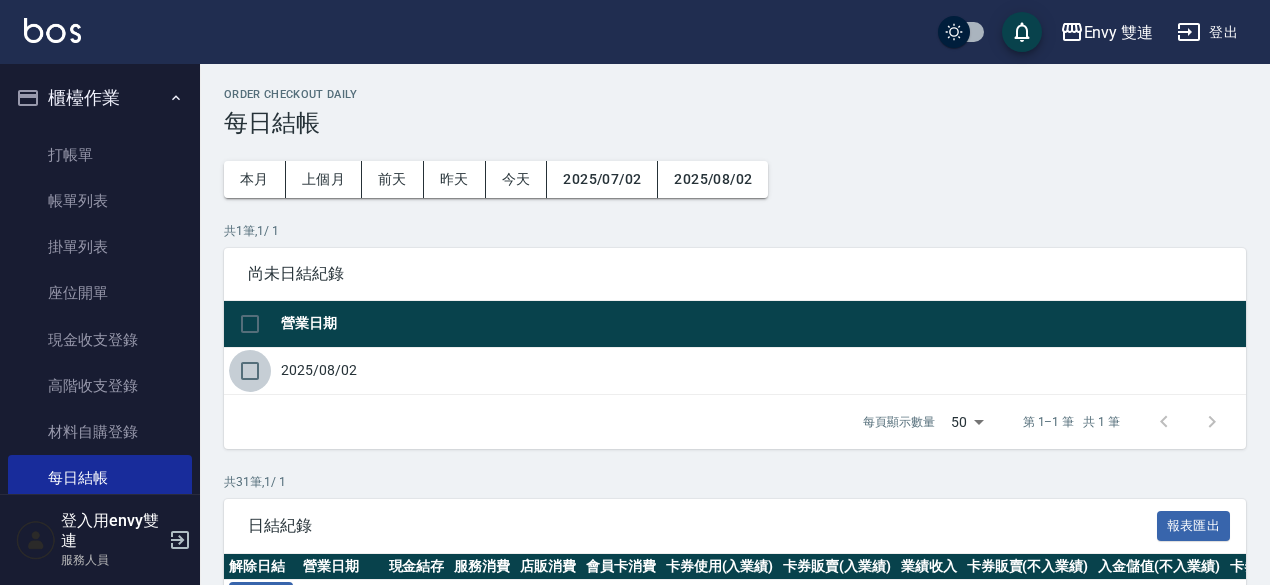 click at bounding box center [250, 371] 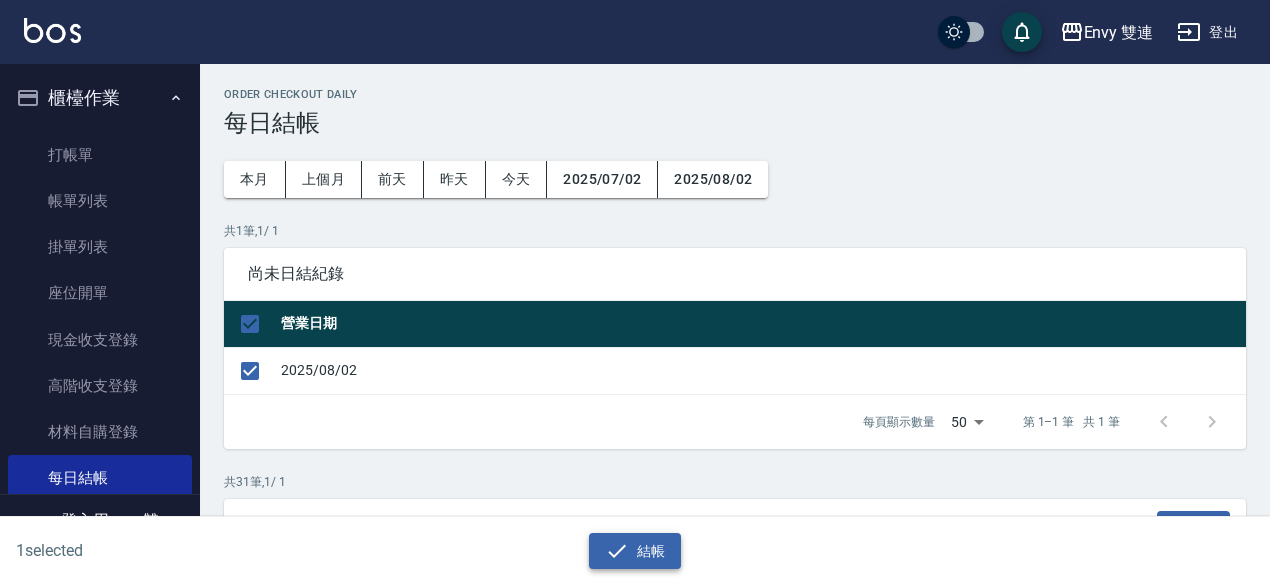 click on "結帳" at bounding box center [635, 551] 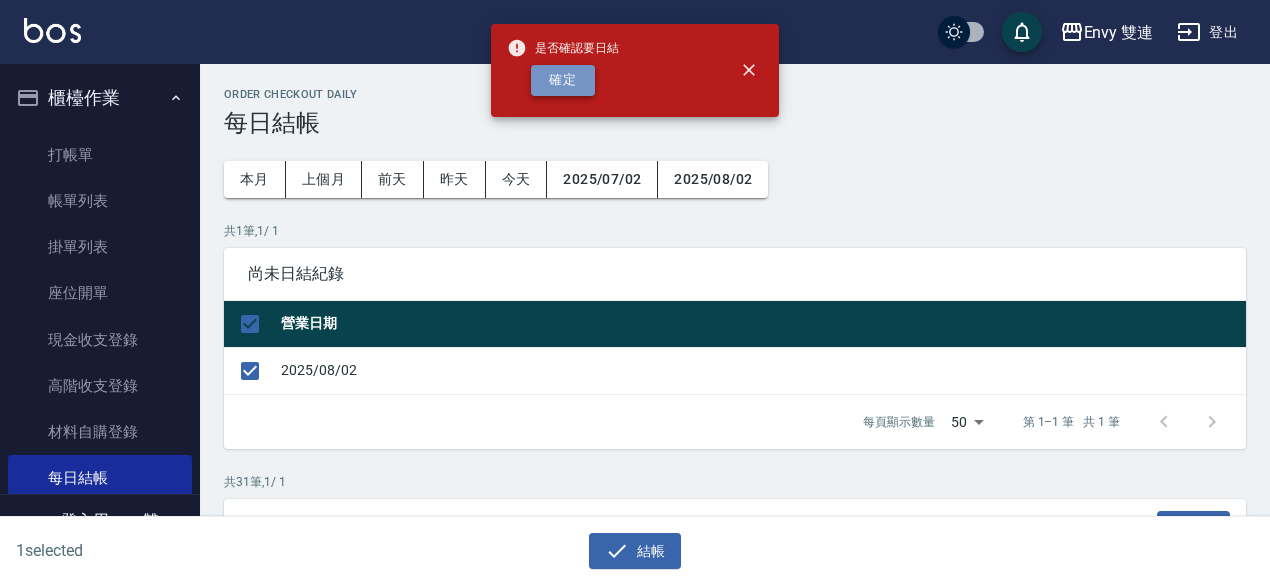 click on "確定" at bounding box center [563, 80] 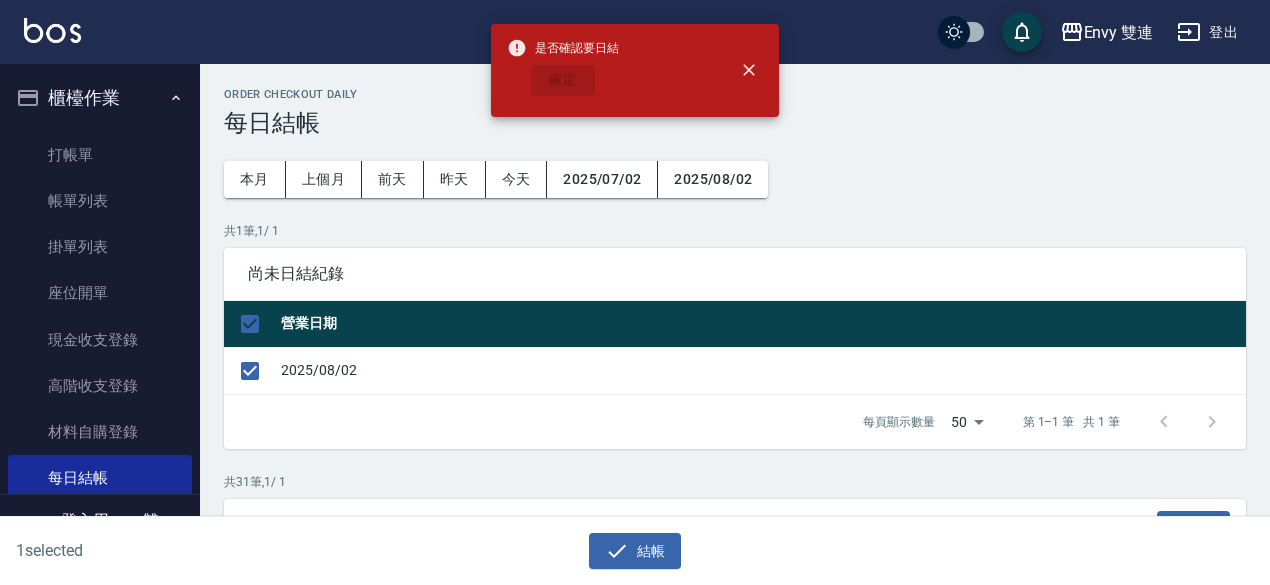 checkbox on "false" 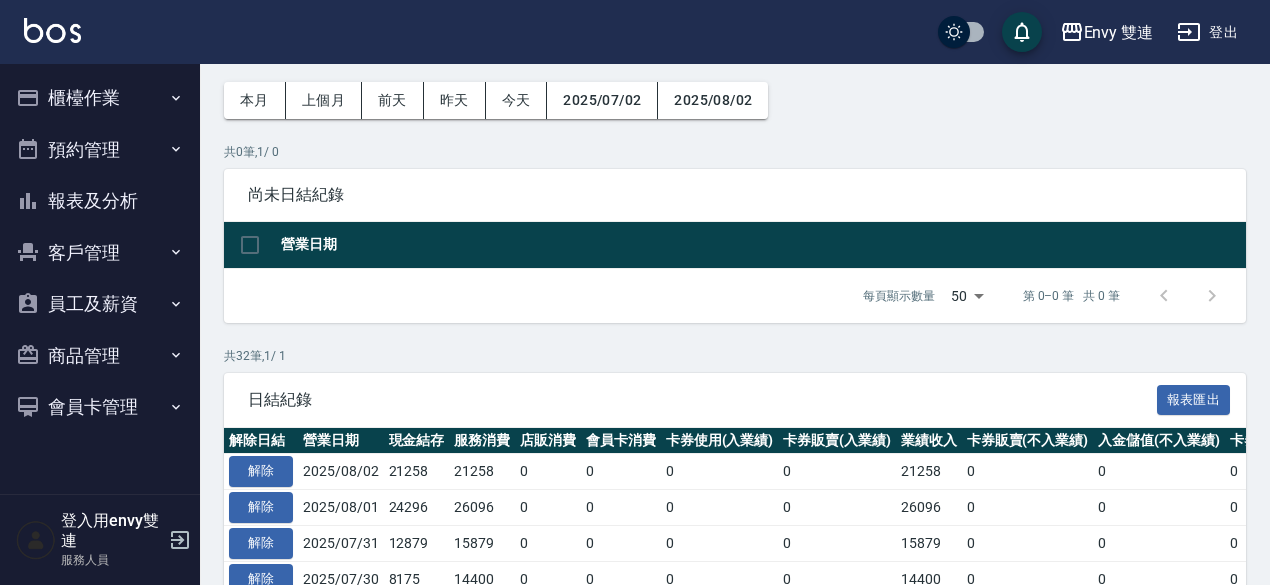 scroll, scrollTop: 90, scrollLeft: 0, axis: vertical 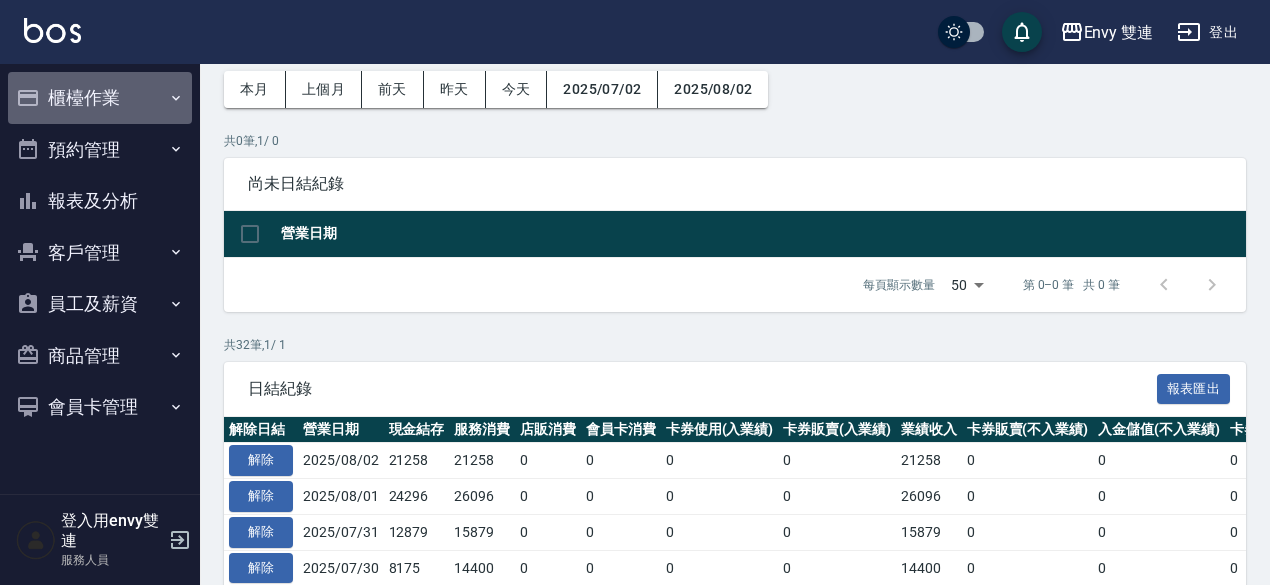 click on "櫃檯作業" at bounding box center (100, 98) 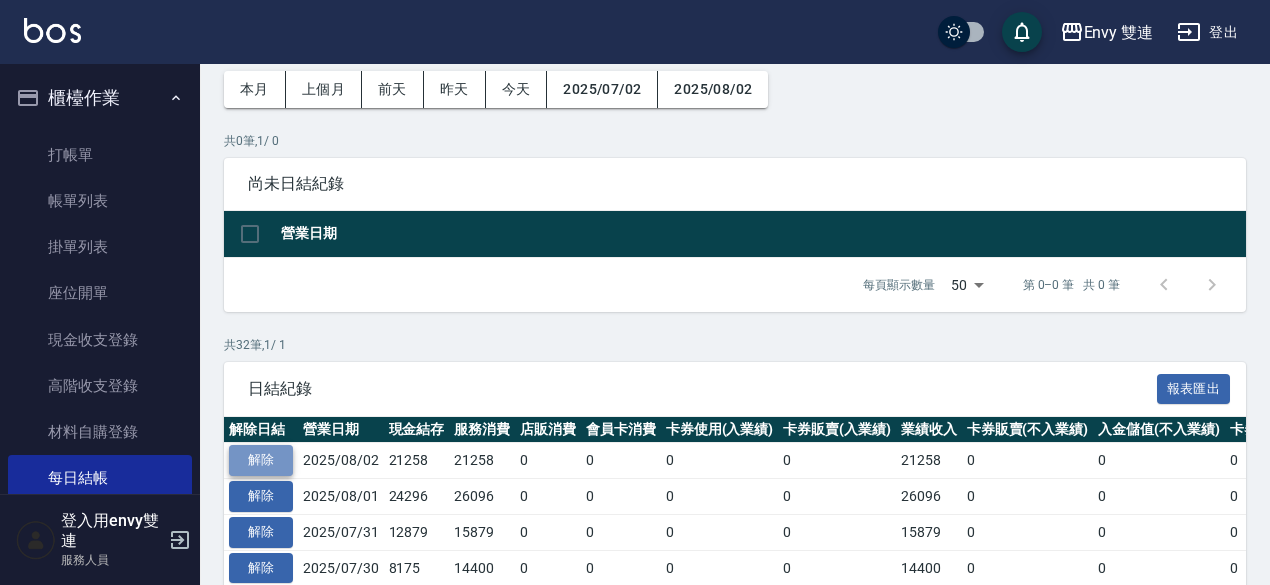 click on "解除" at bounding box center [261, 460] 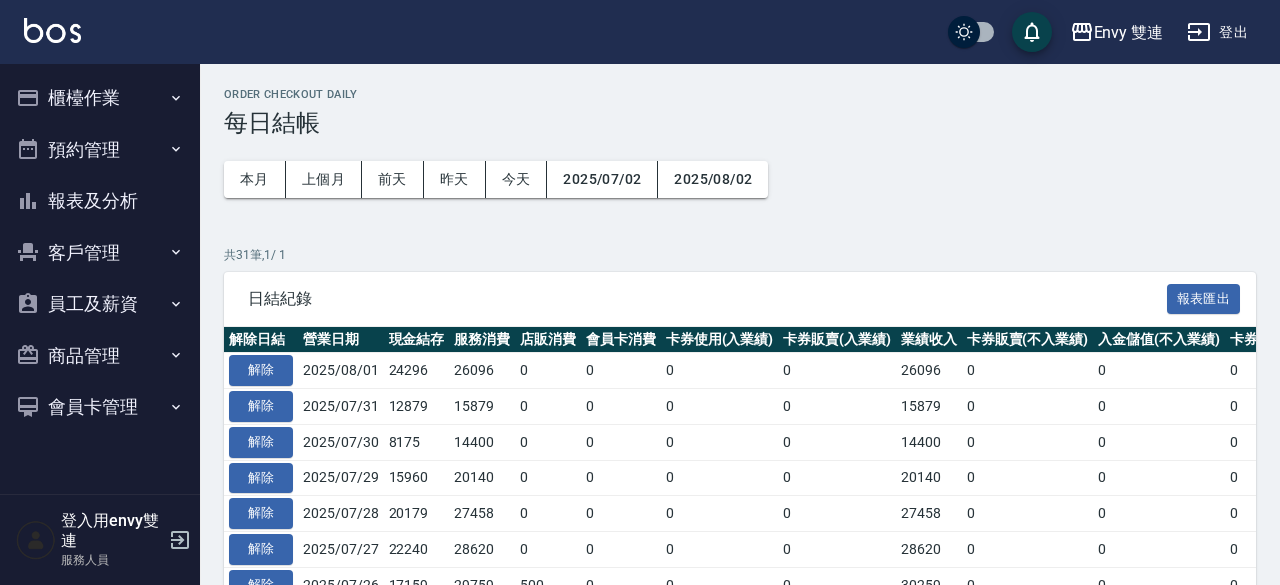 scroll, scrollTop: 0, scrollLeft: 0, axis: both 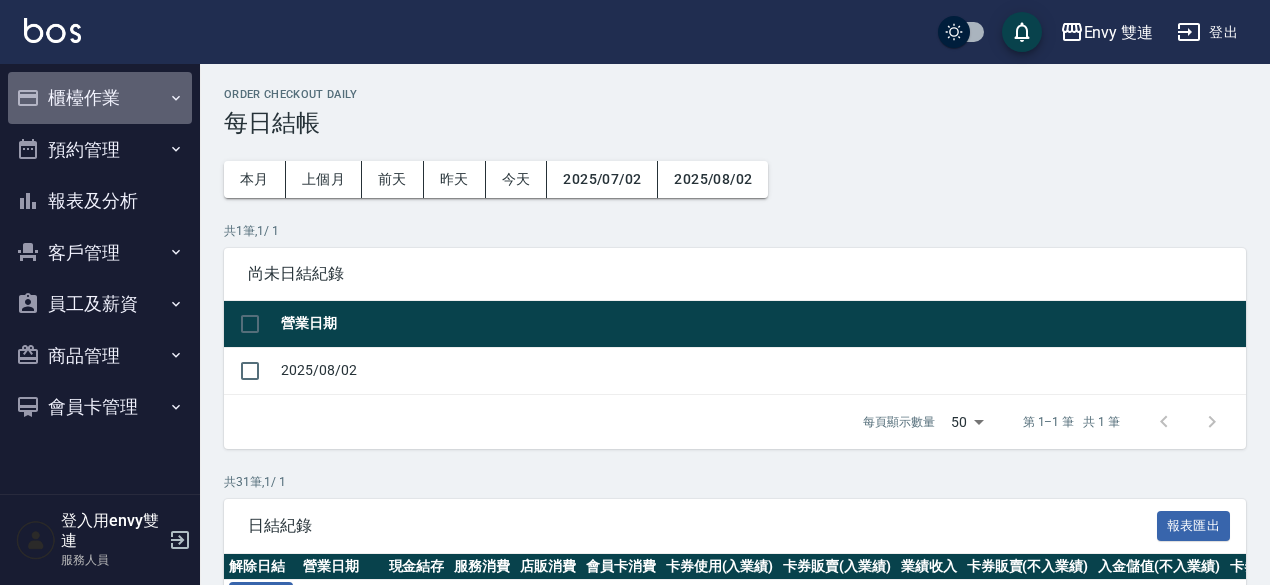 click on "櫃檯作業" at bounding box center (100, 98) 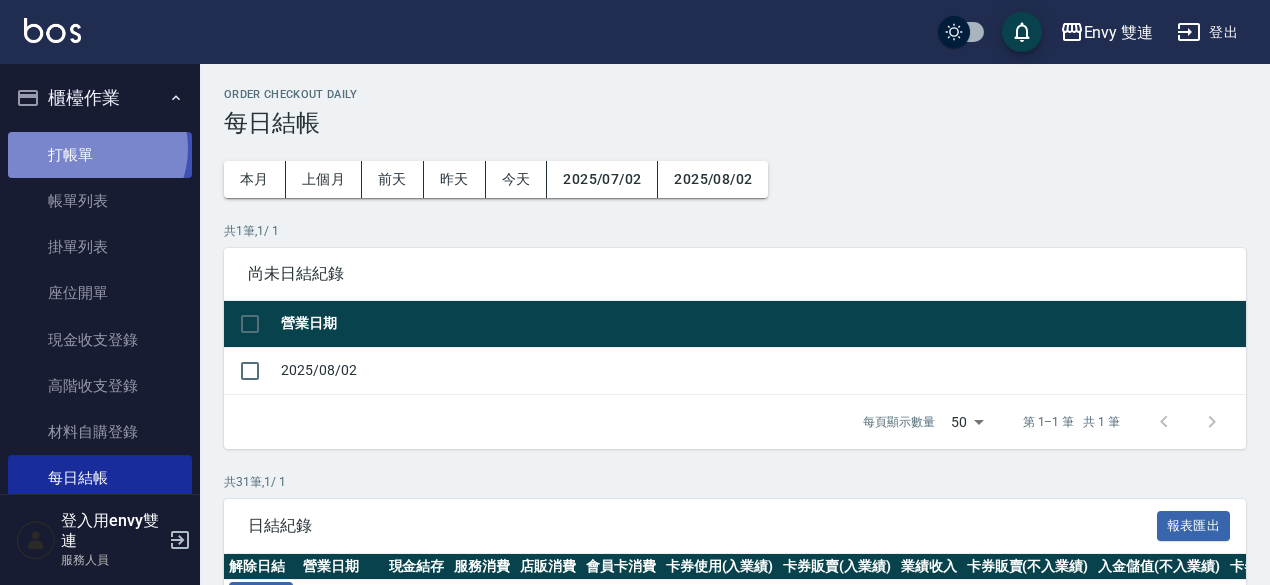 click on "打帳單" at bounding box center [100, 155] 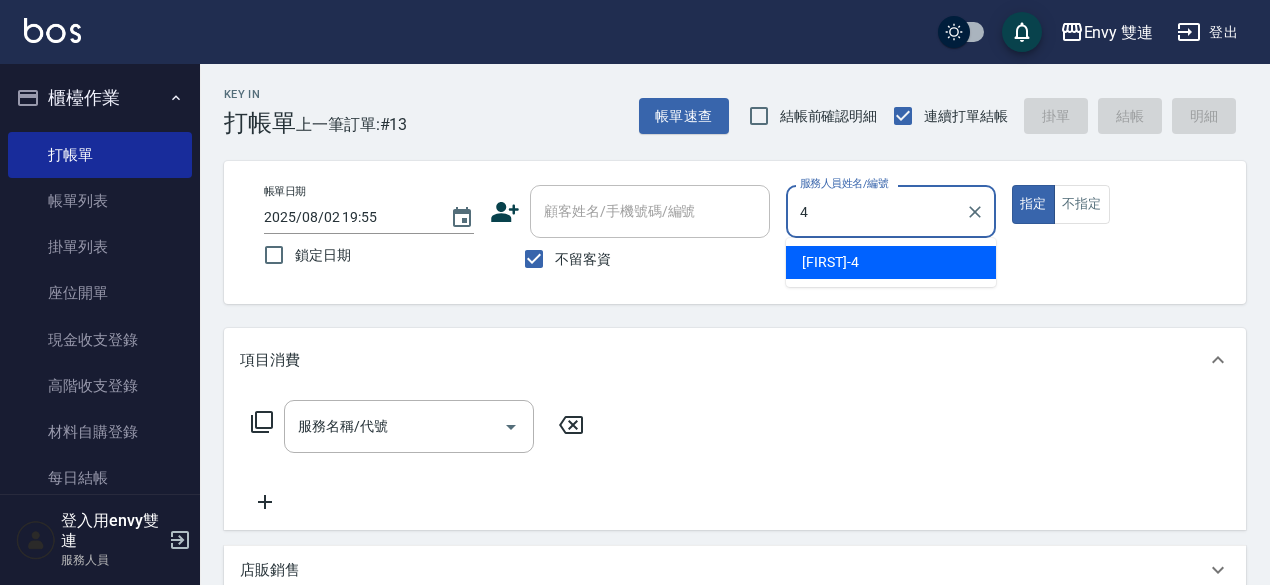 type on "Allan-4" 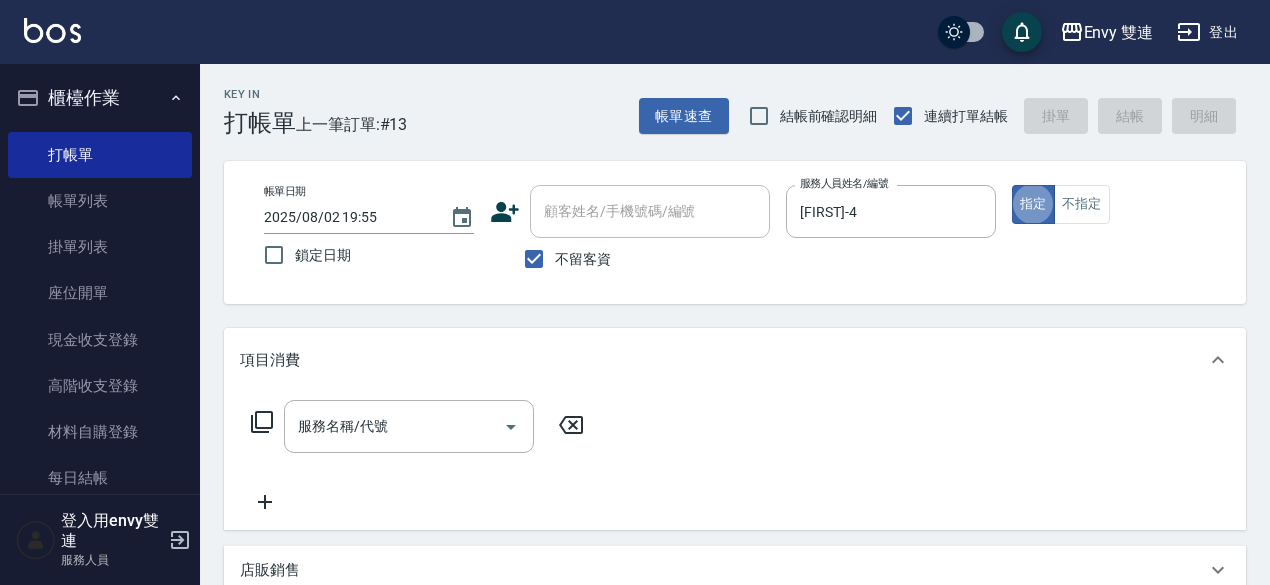 type on "true" 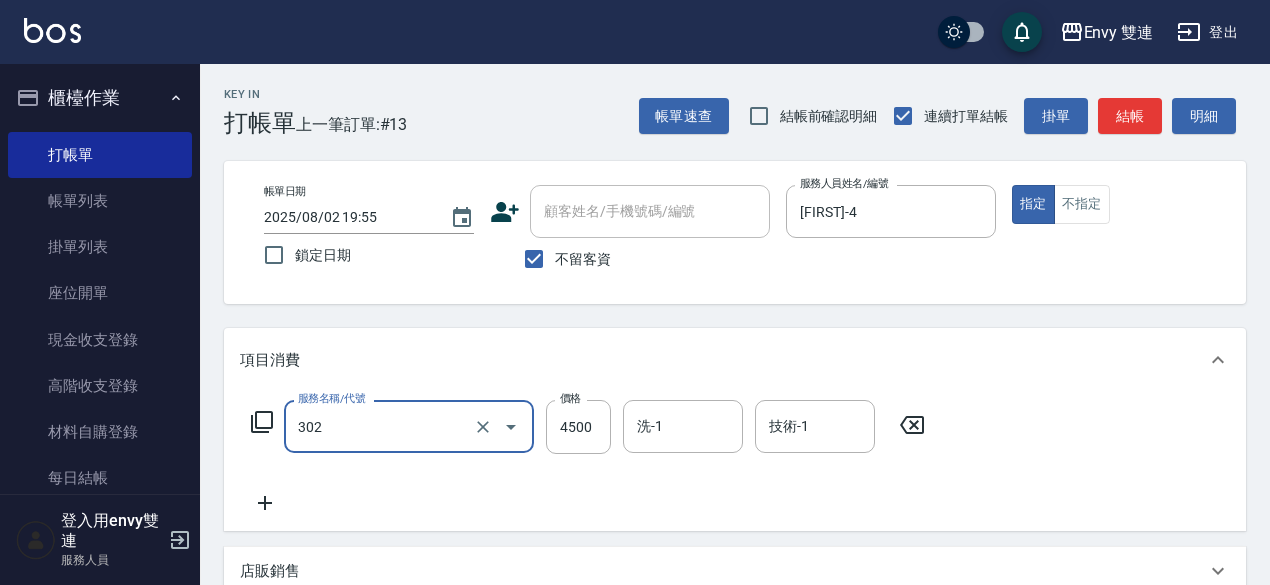 type on "水質感熱塑燙(302)" 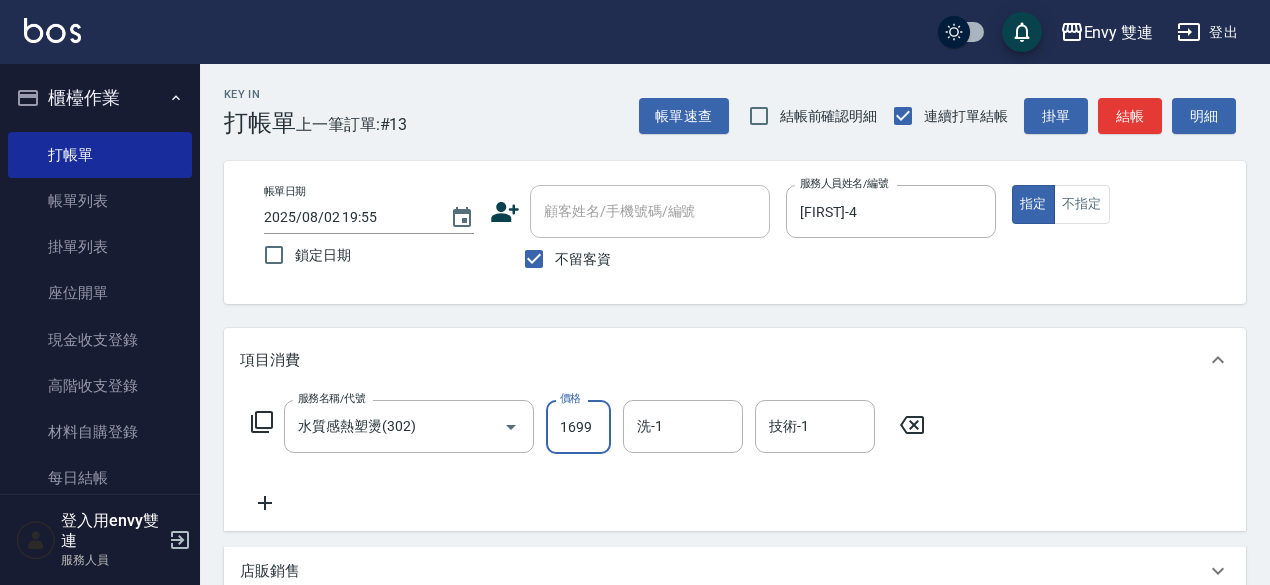 type on "1699" 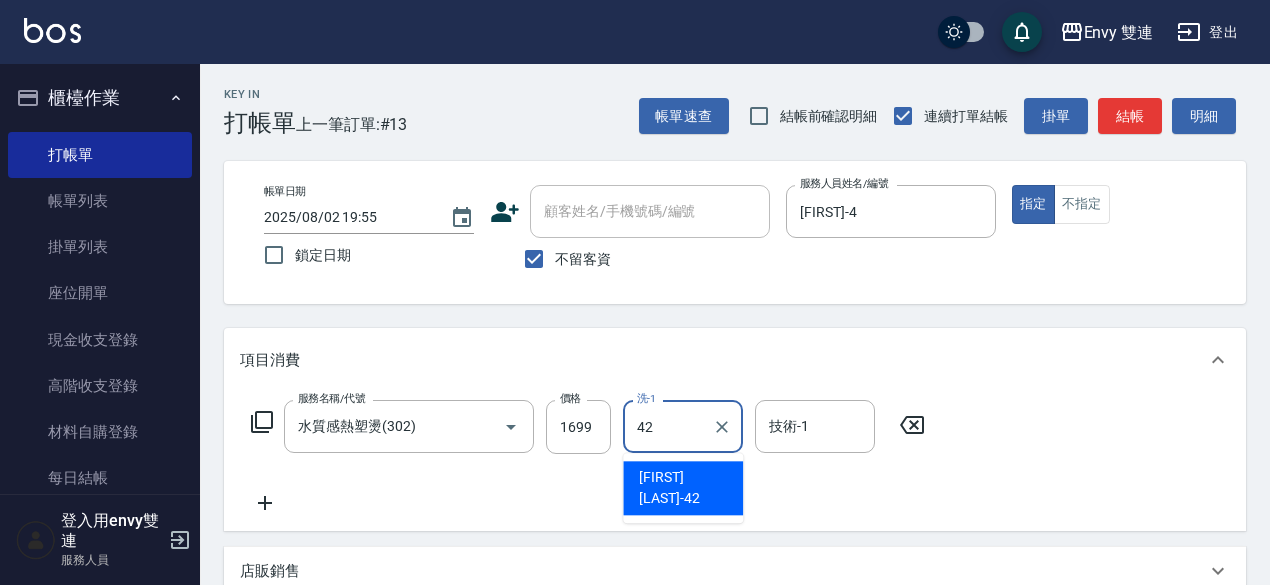 type on "陳韻如-42" 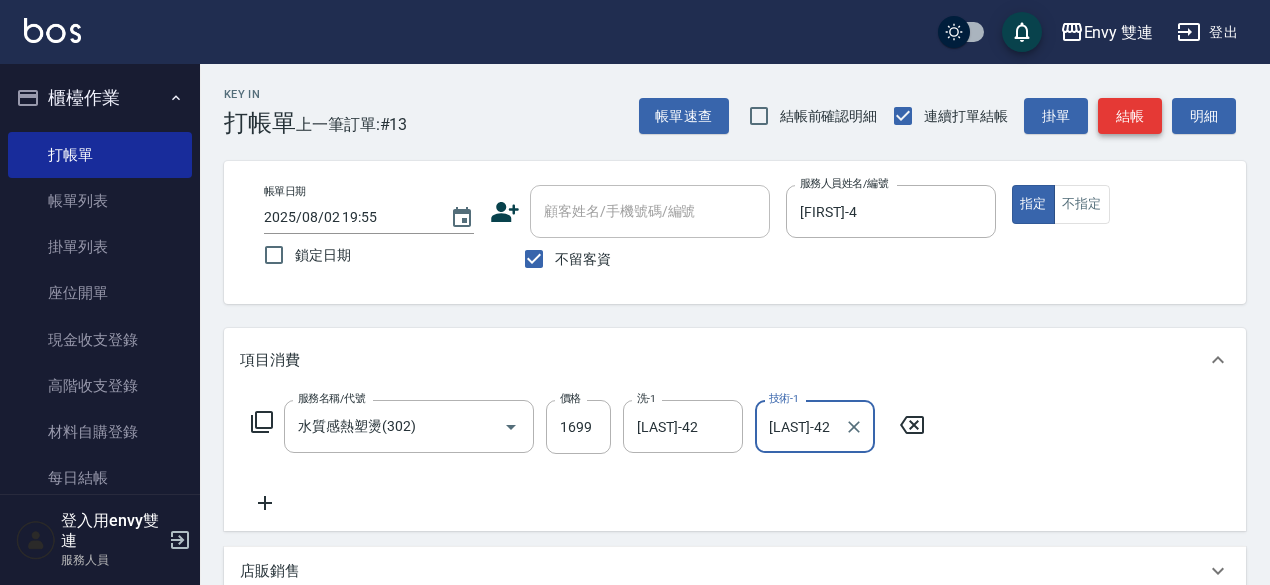 type on "陳韻如-42" 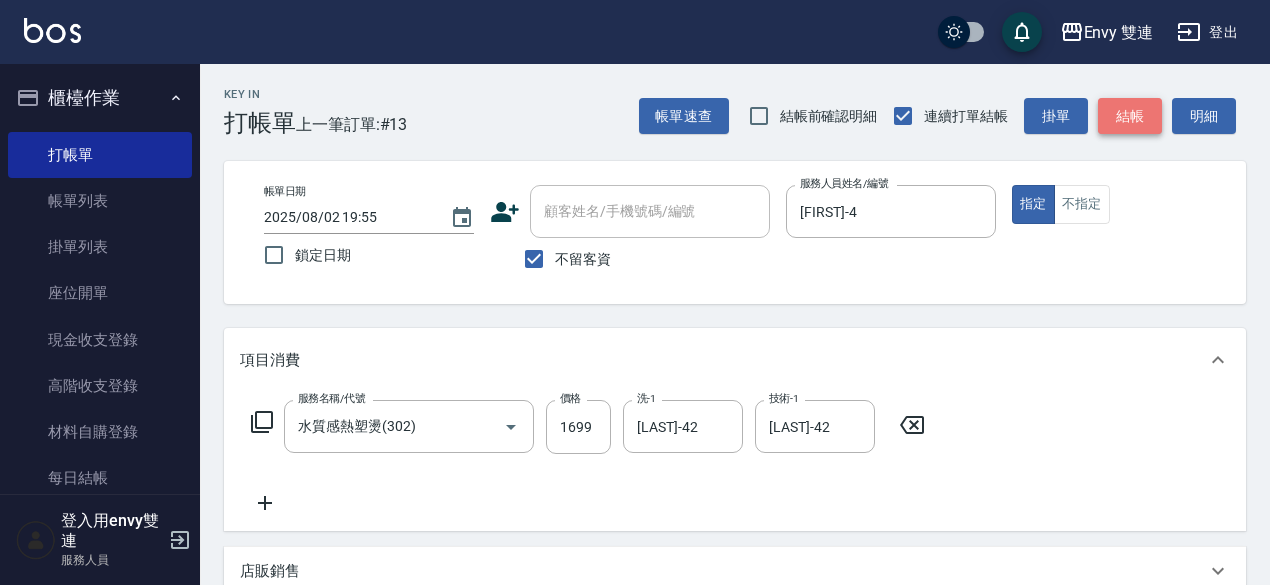 click on "結帳" at bounding box center (1130, 116) 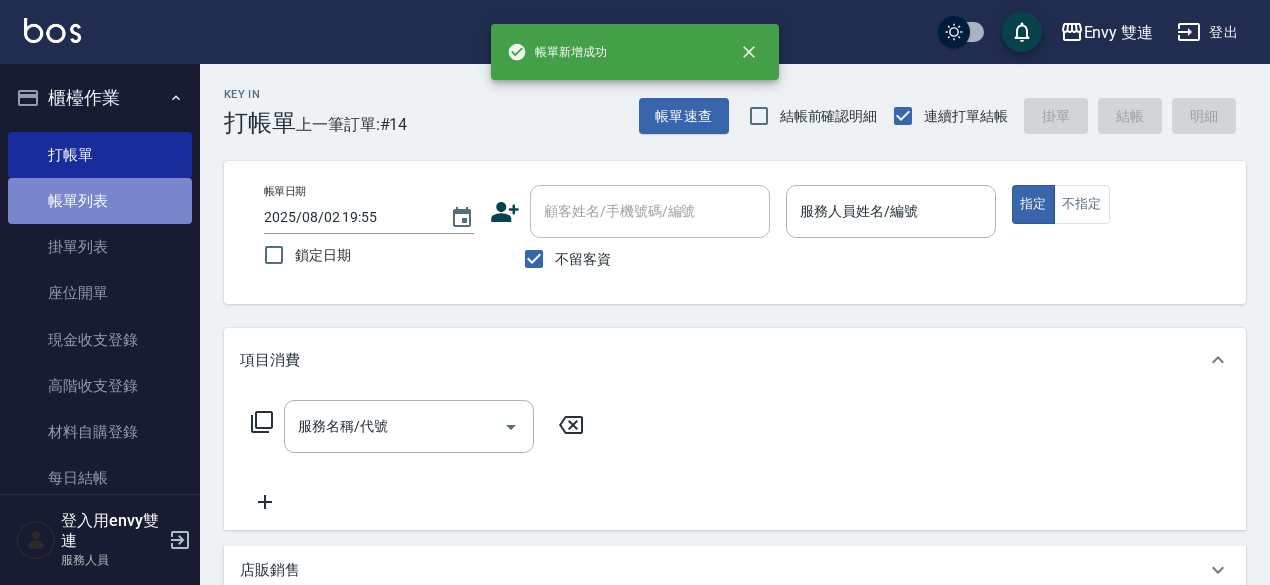 click on "帳單列表" at bounding box center (100, 201) 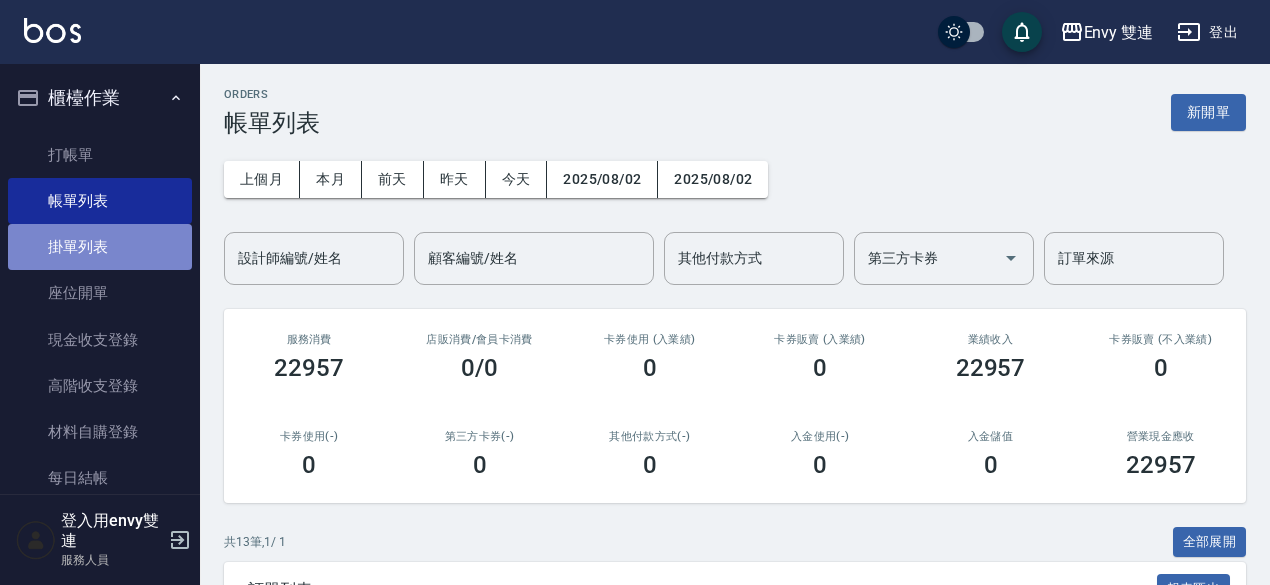 click on "掛單列表" at bounding box center (100, 247) 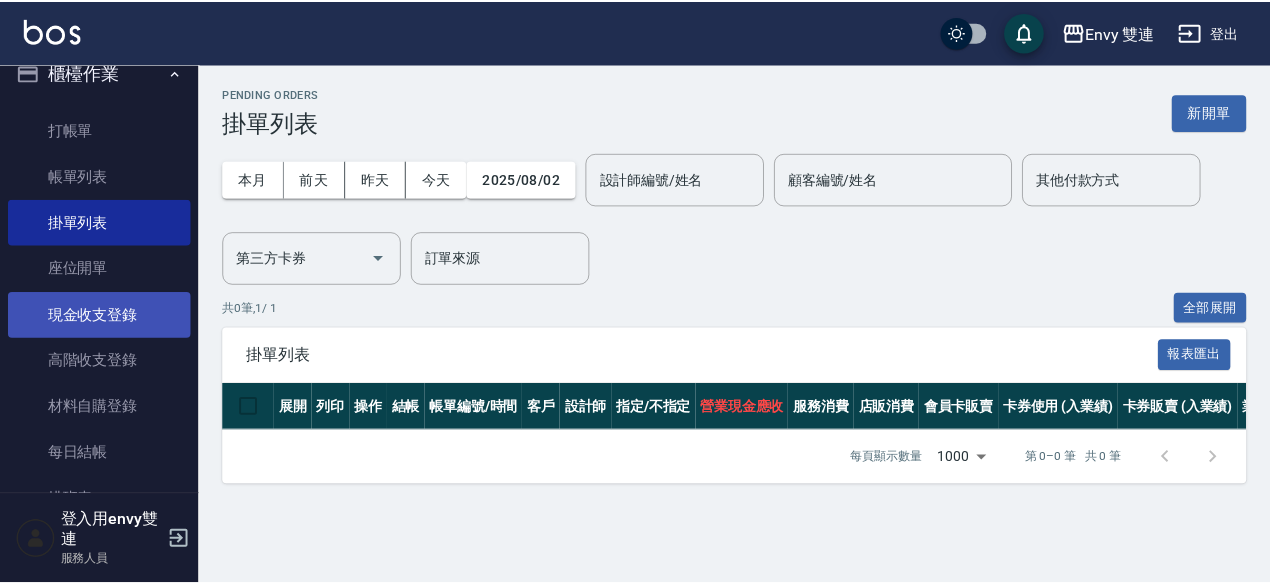 scroll, scrollTop: 26, scrollLeft: 0, axis: vertical 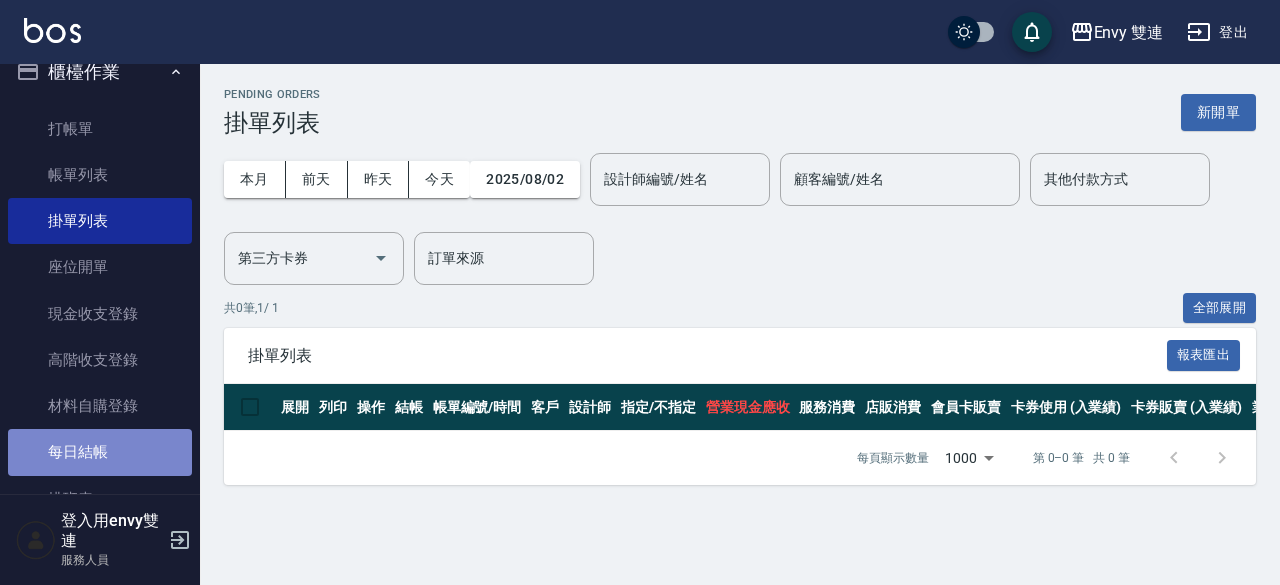 click on "每日結帳" at bounding box center [100, 452] 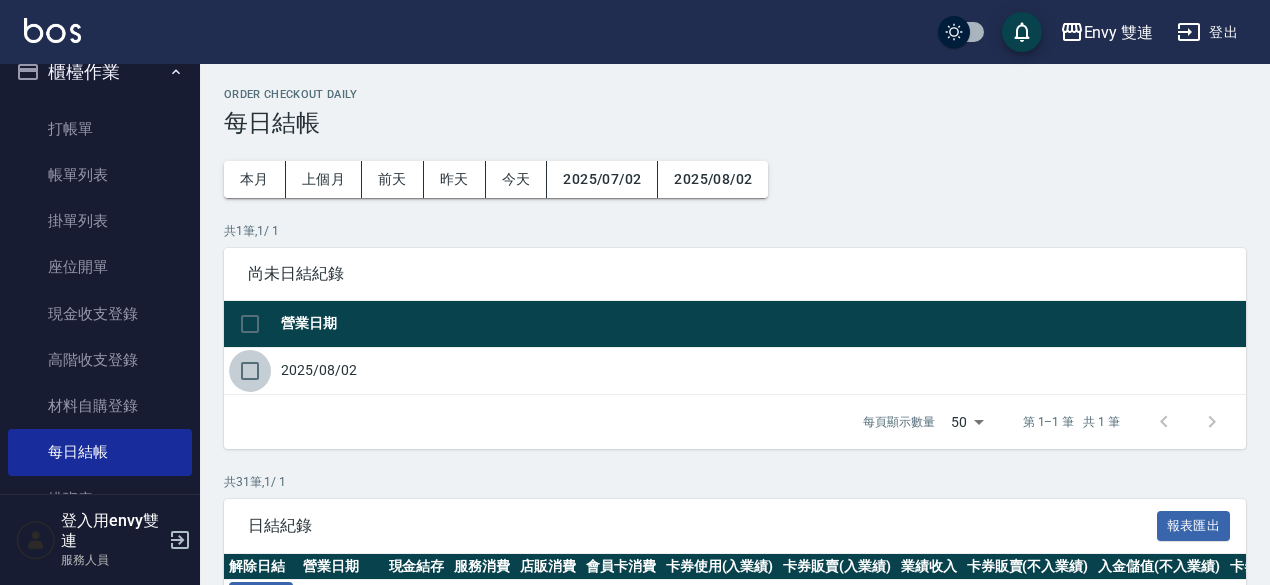 click at bounding box center (250, 371) 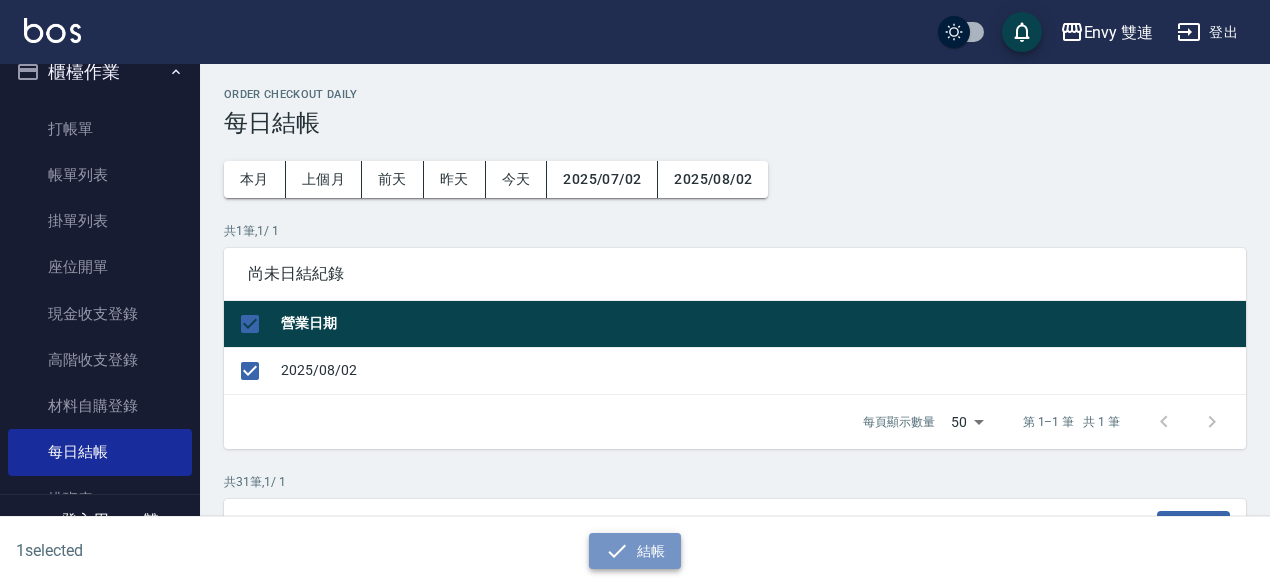 click 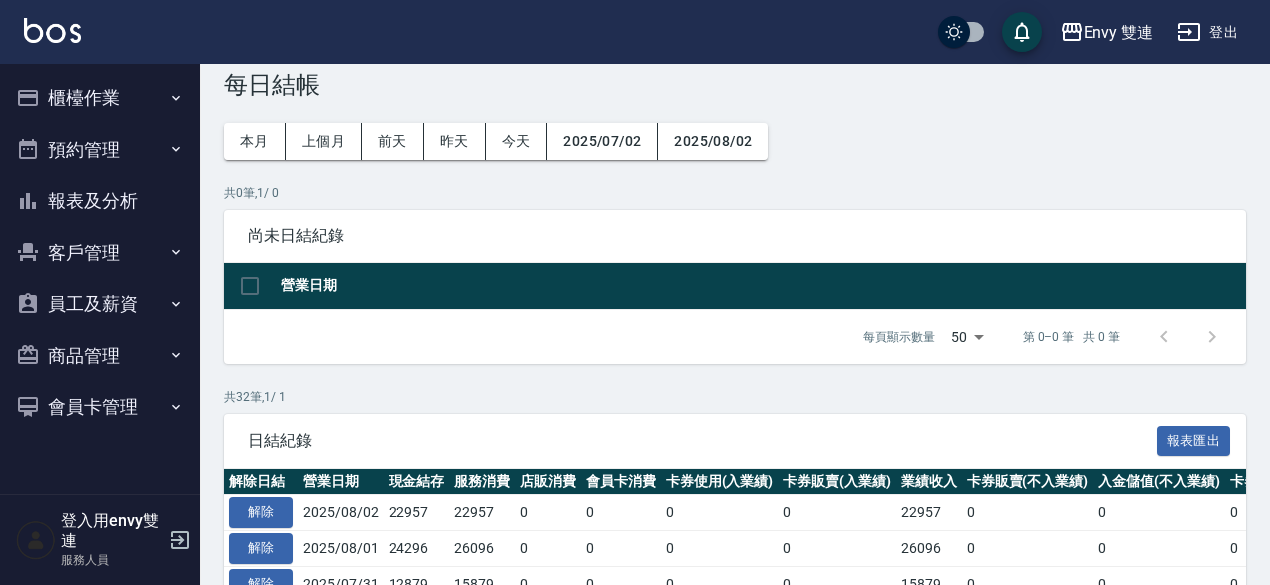 scroll, scrollTop: 40, scrollLeft: 0, axis: vertical 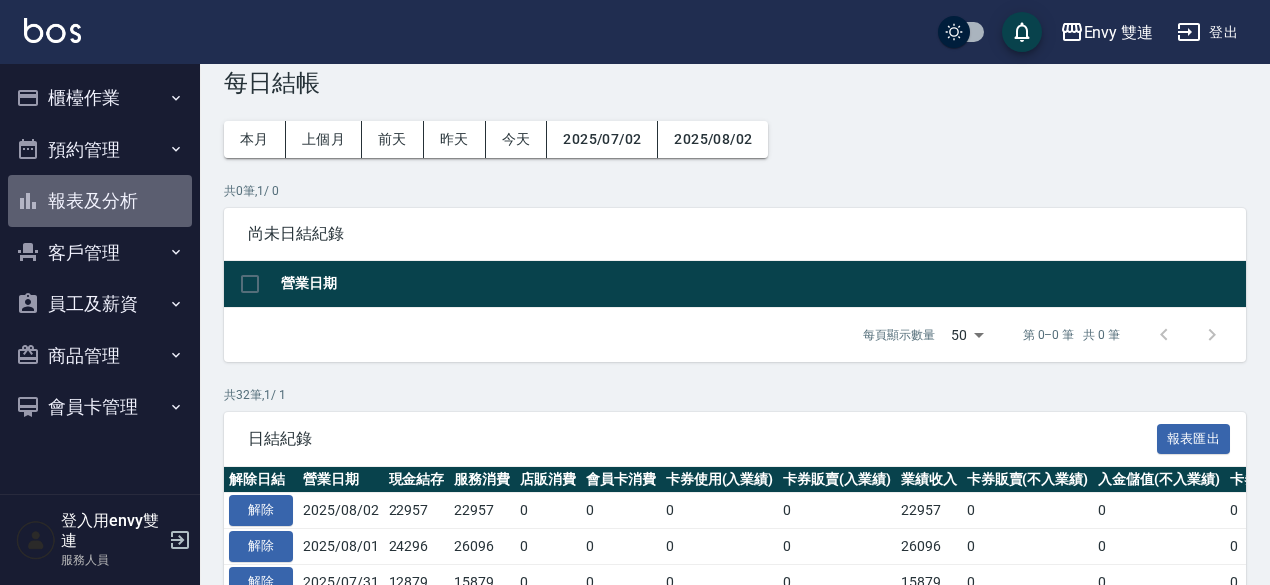 click on "報表及分析" at bounding box center [100, 201] 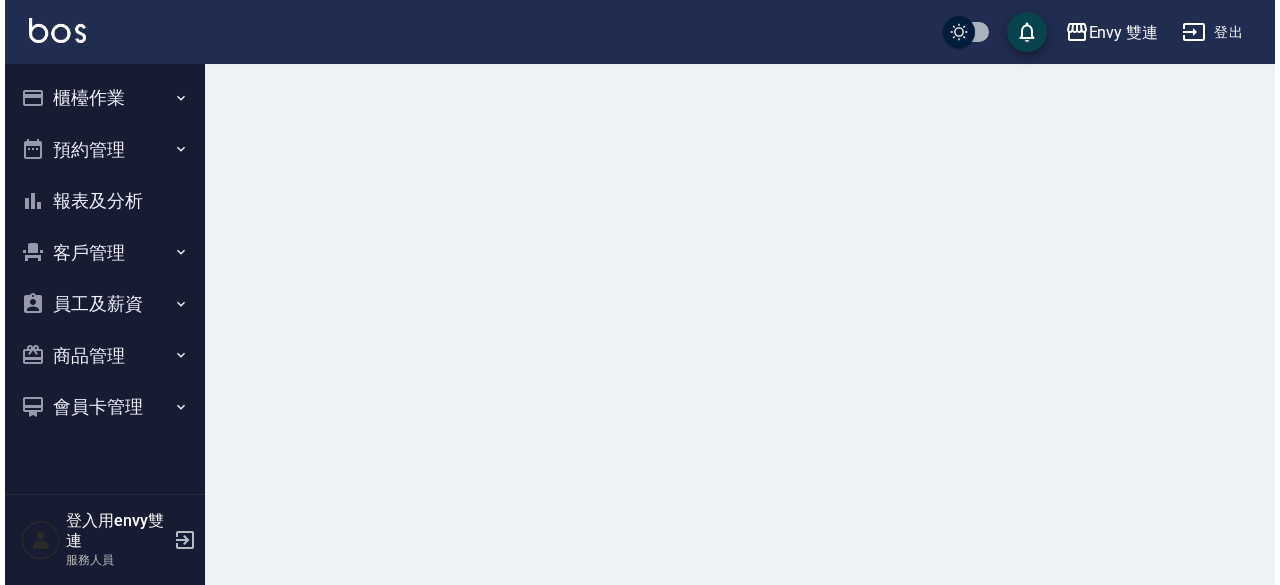 scroll, scrollTop: 0, scrollLeft: 0, axis: both 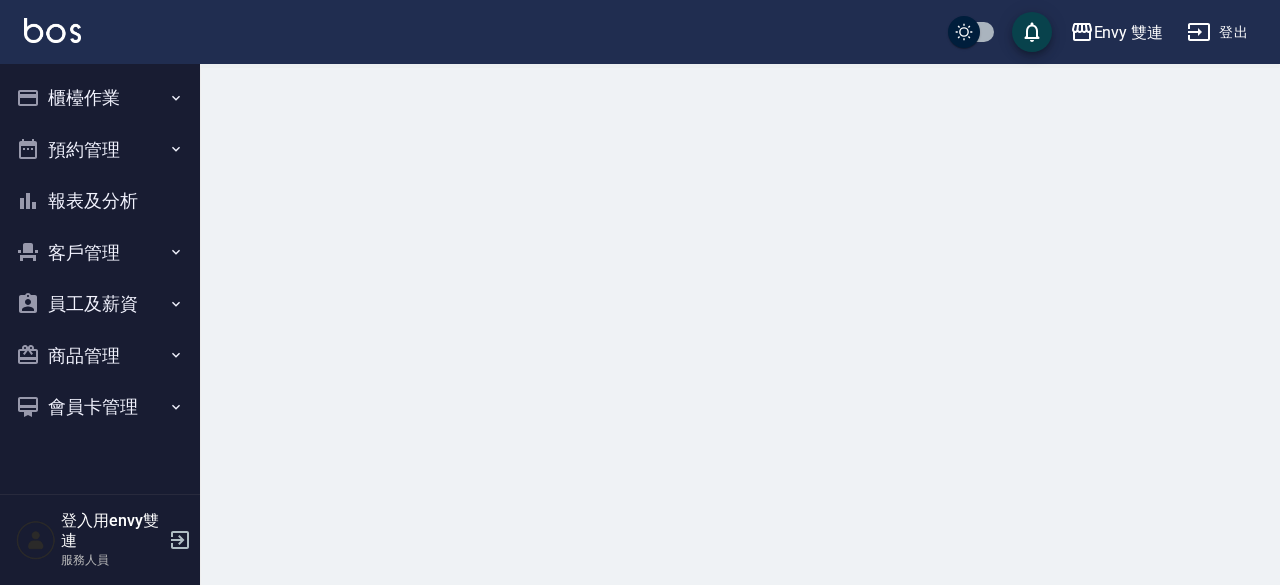 type 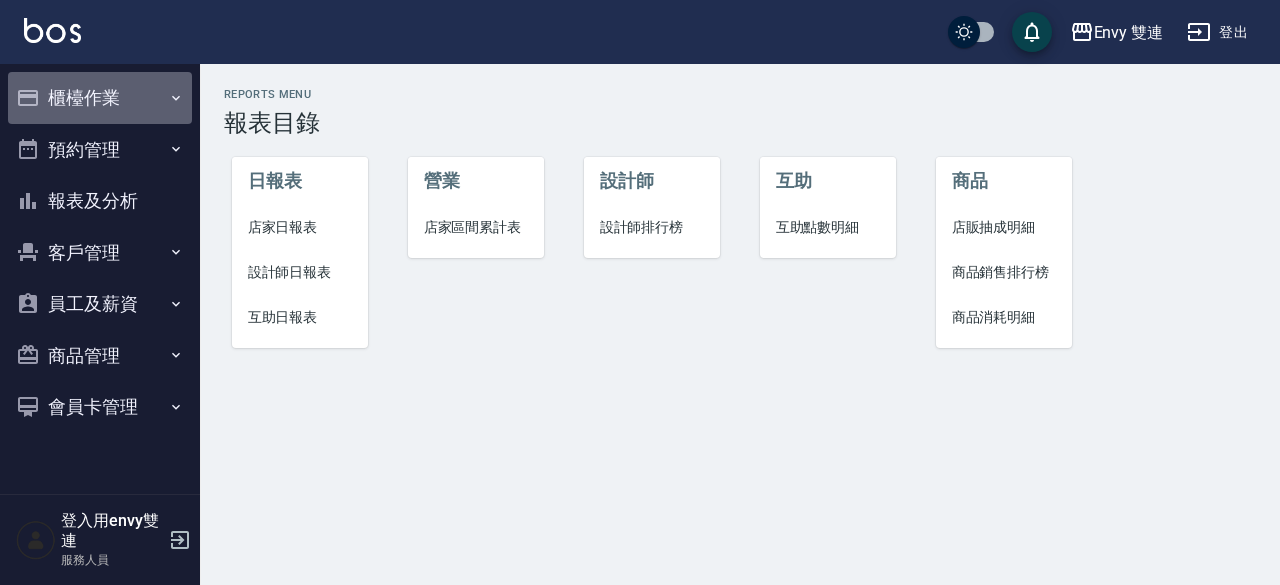 click on "櫃檯作業" at bounding box center (100, 98) 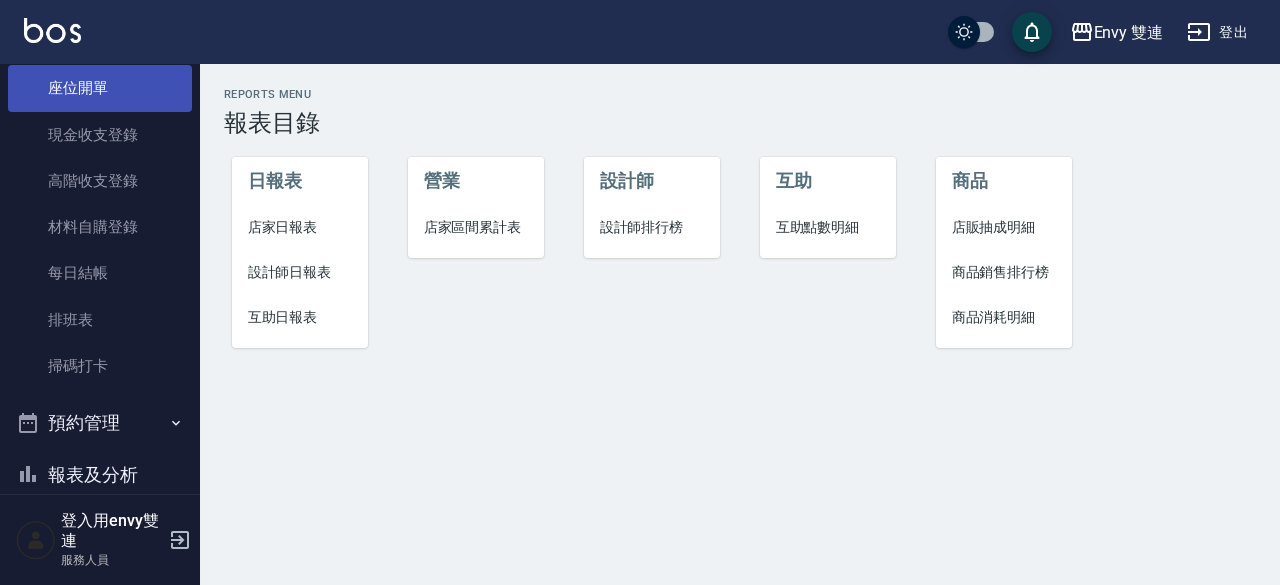 scroll, scrollTop: 206, scrollLeft: 0, axis: vertical 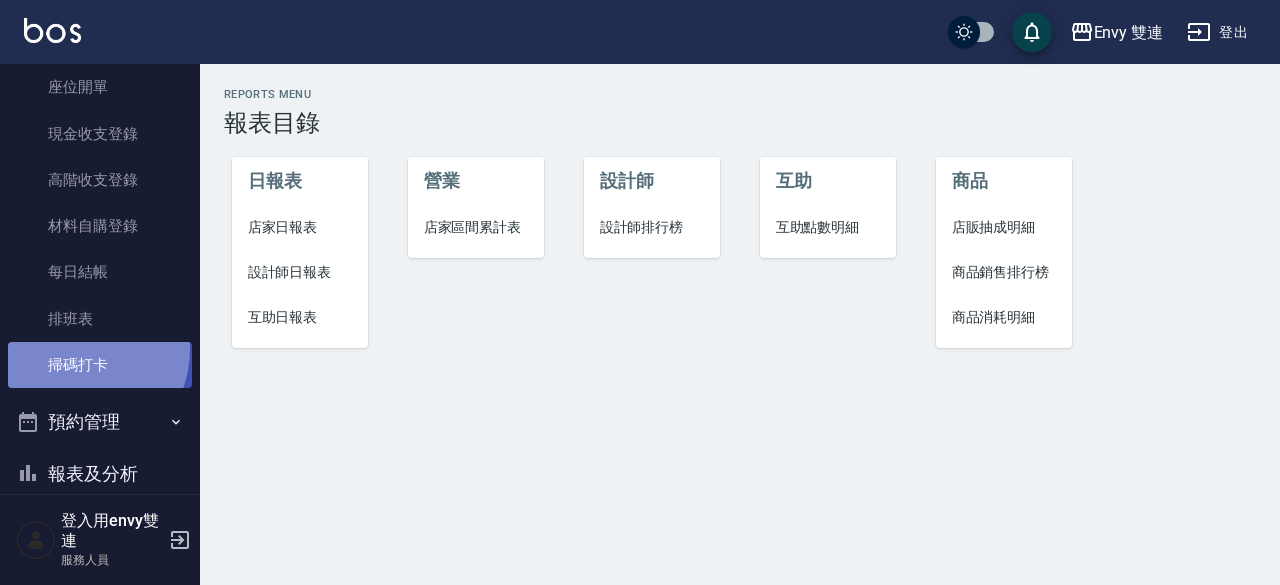 click on "掃碼打卡" at bounding box center (100, 365) 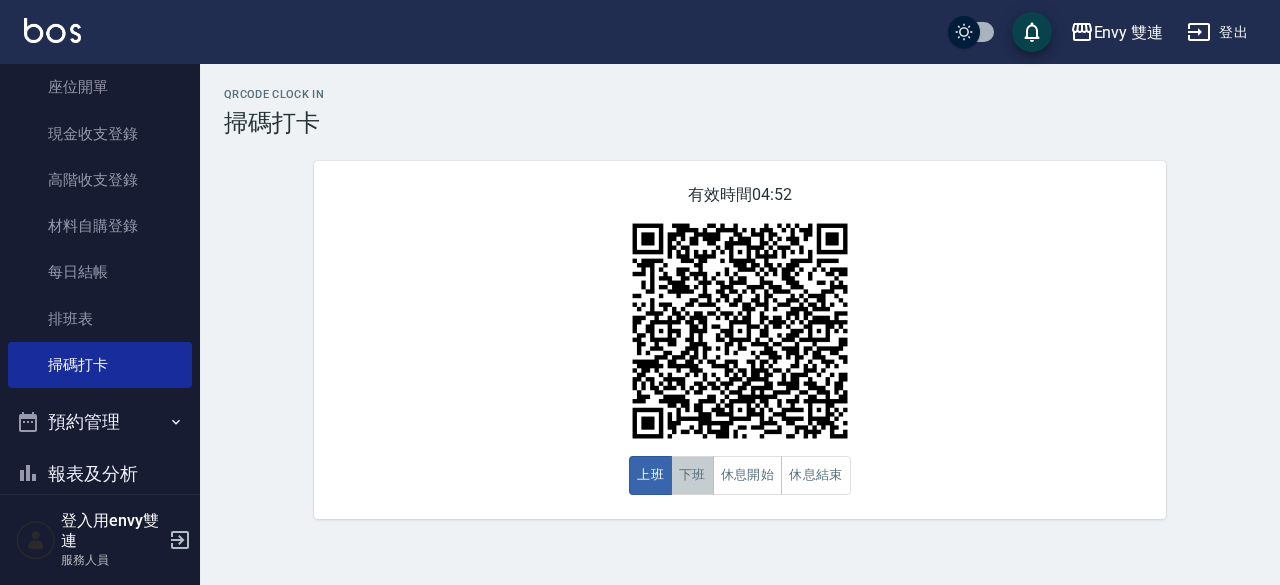 click on "下班" at bounding box center [692, 475] 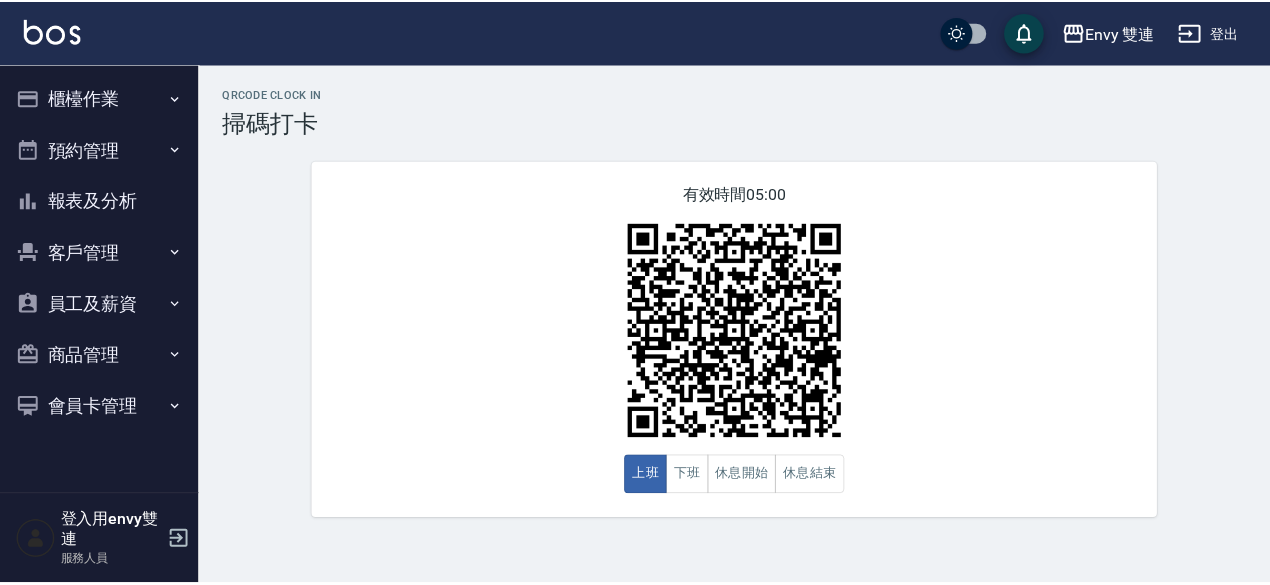 scroll, scrollTop: 0, scrollLeft: 0, axis: both 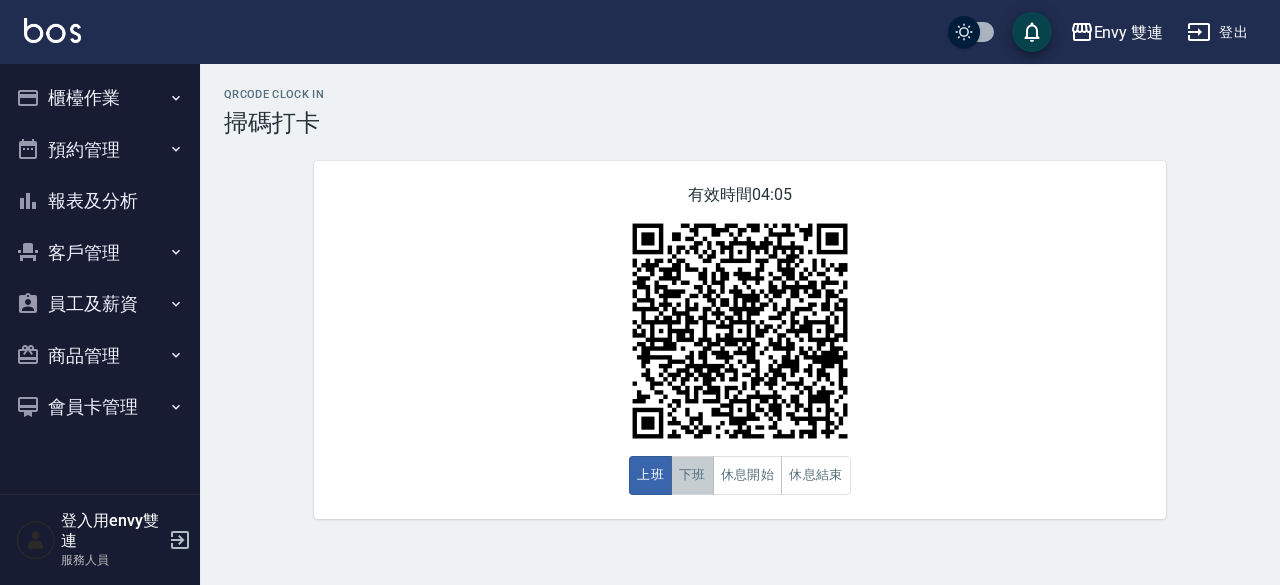 click on "下班" at bounding box center (692, 475) 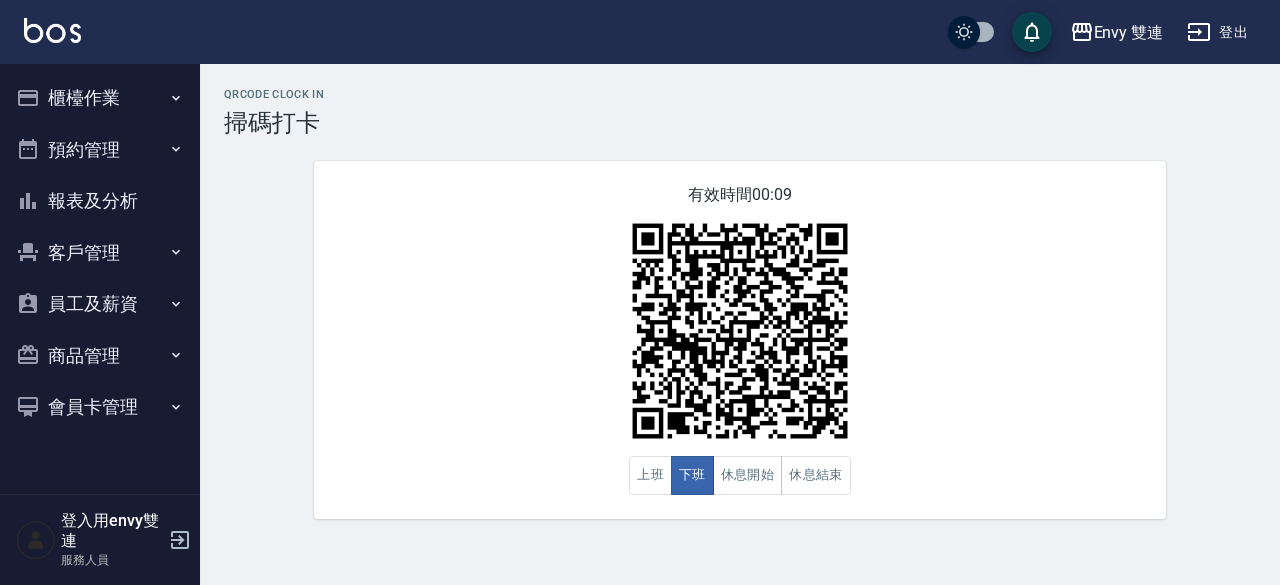 click on "報表及分析" at bounding box center (100, 201) 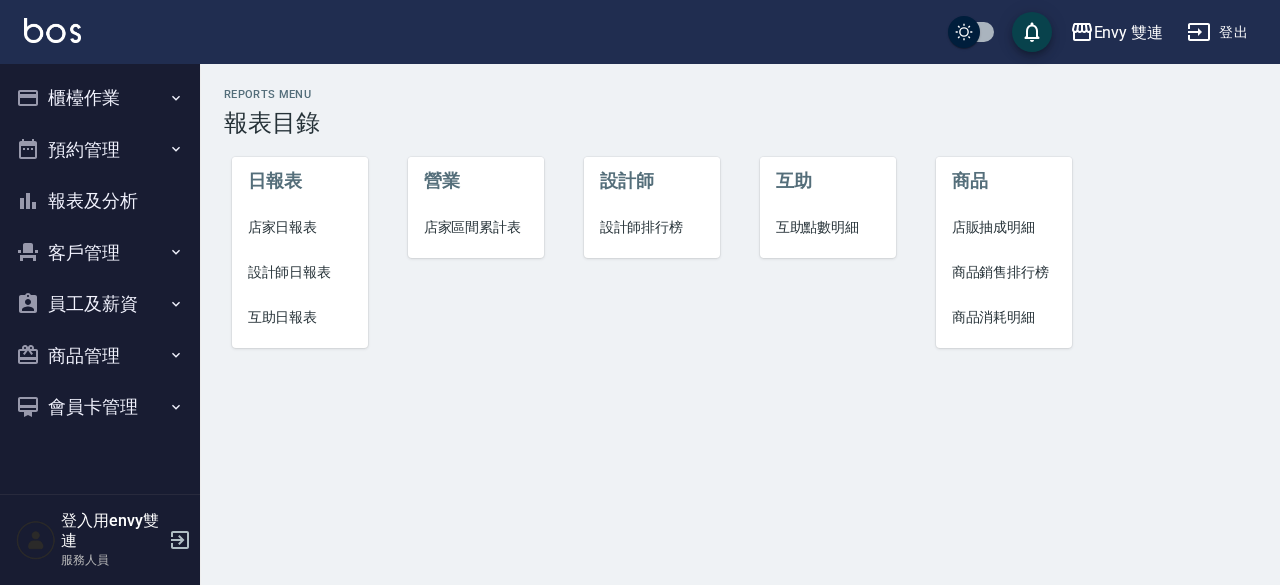 click on "設計師日報表" at bounding box center [300, 272] 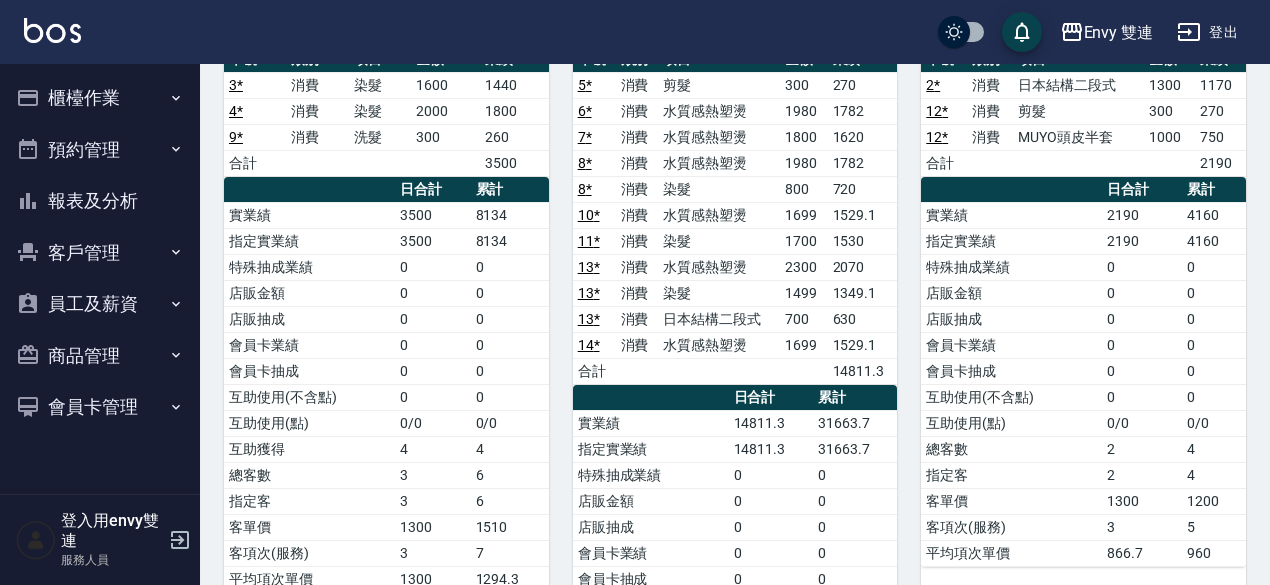 scroll, scrollTop: 233, scrollLeft: 0, axis: vertical 